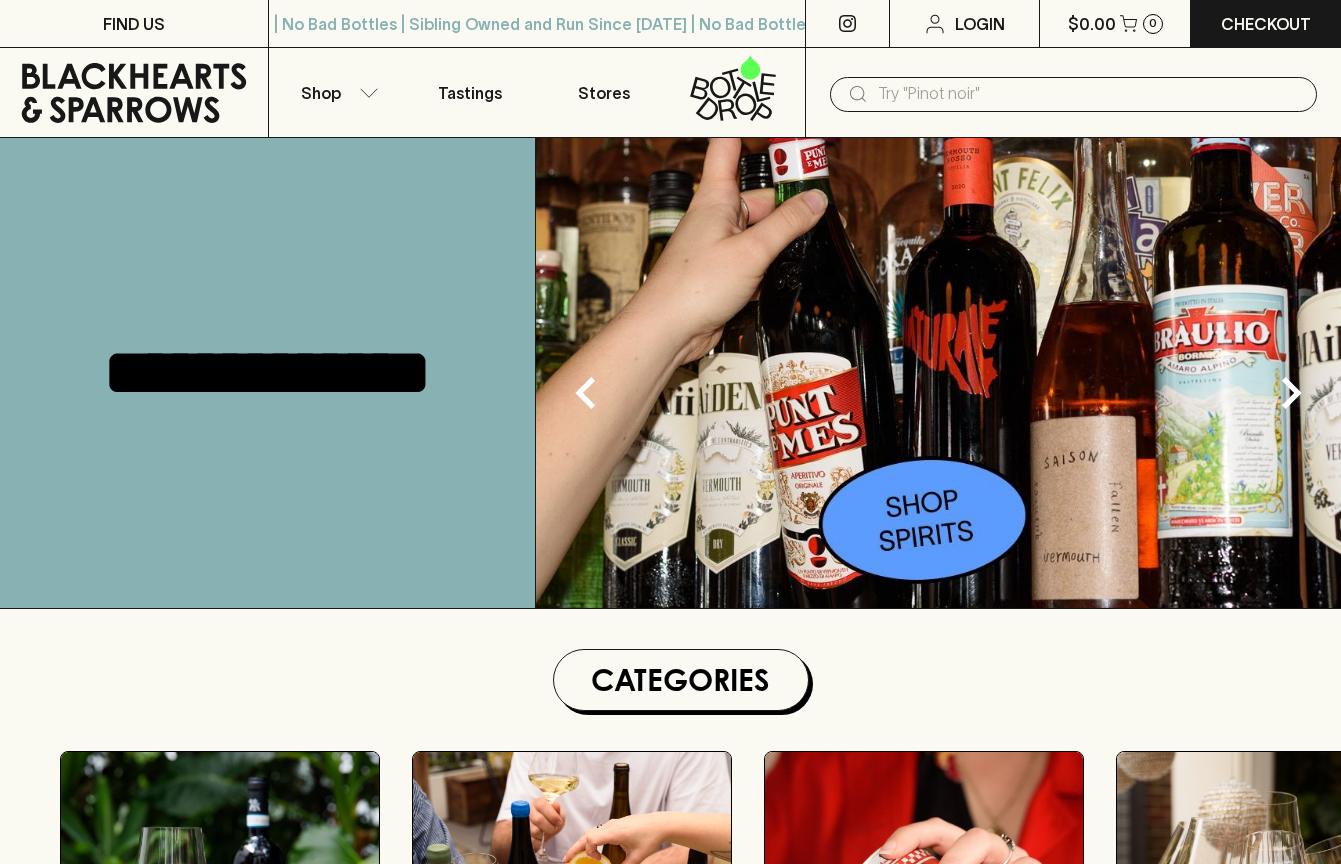 scroll, scrollTop: 0, scrollLeft: 0, axis: both 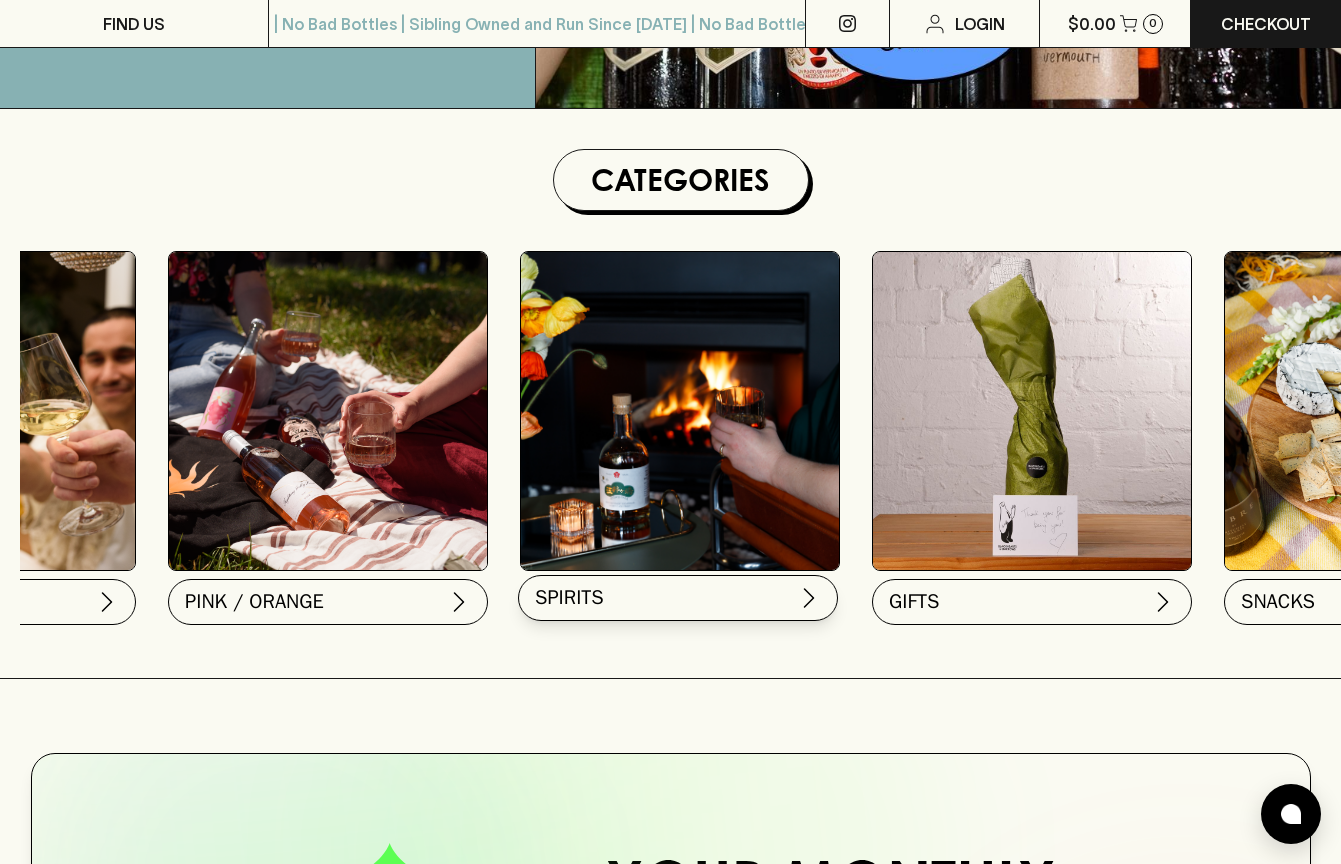 click on "SPIRITS" at bounding box center [678, 598] 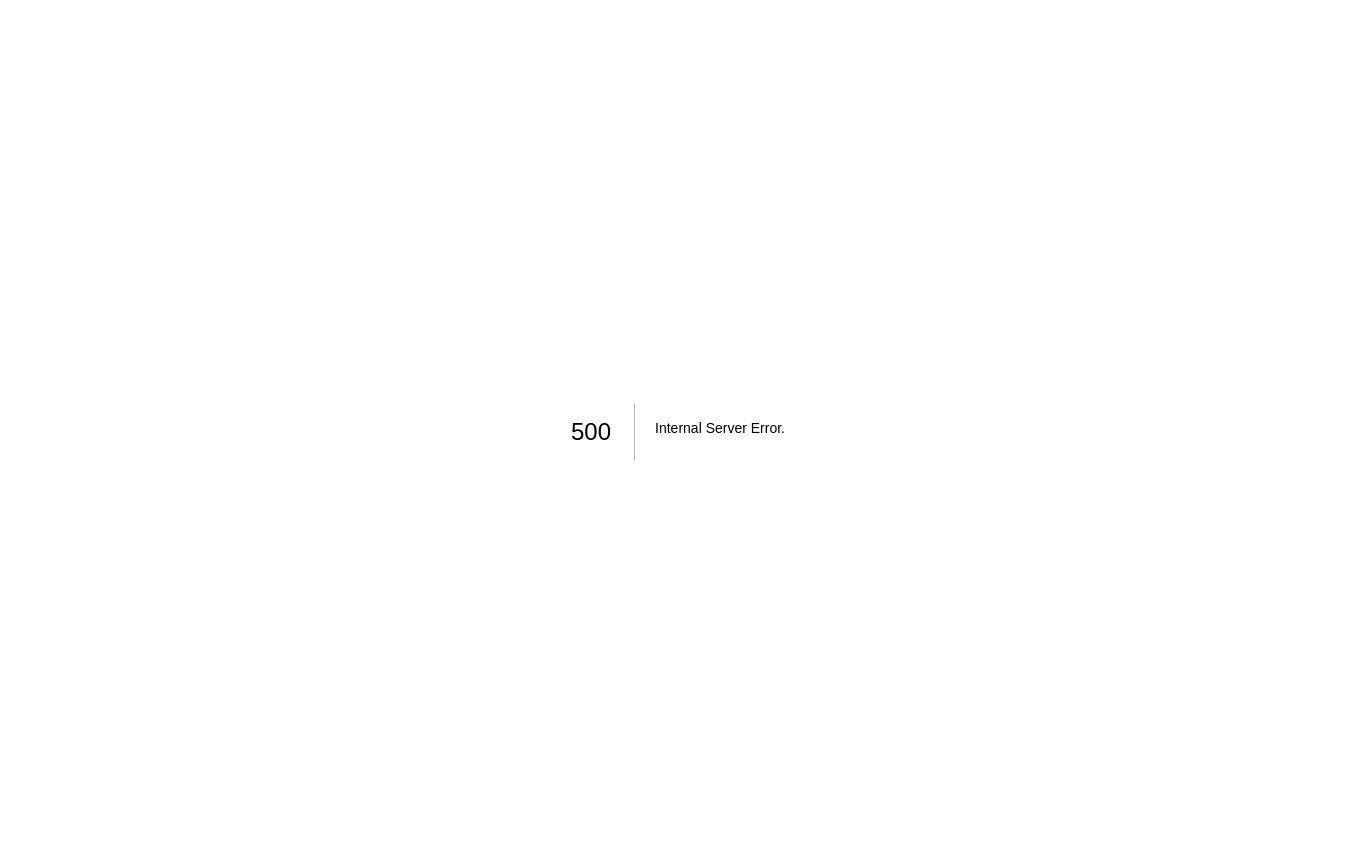 scroll, scrollTop: 0, scrollLeft: 0, axis: both 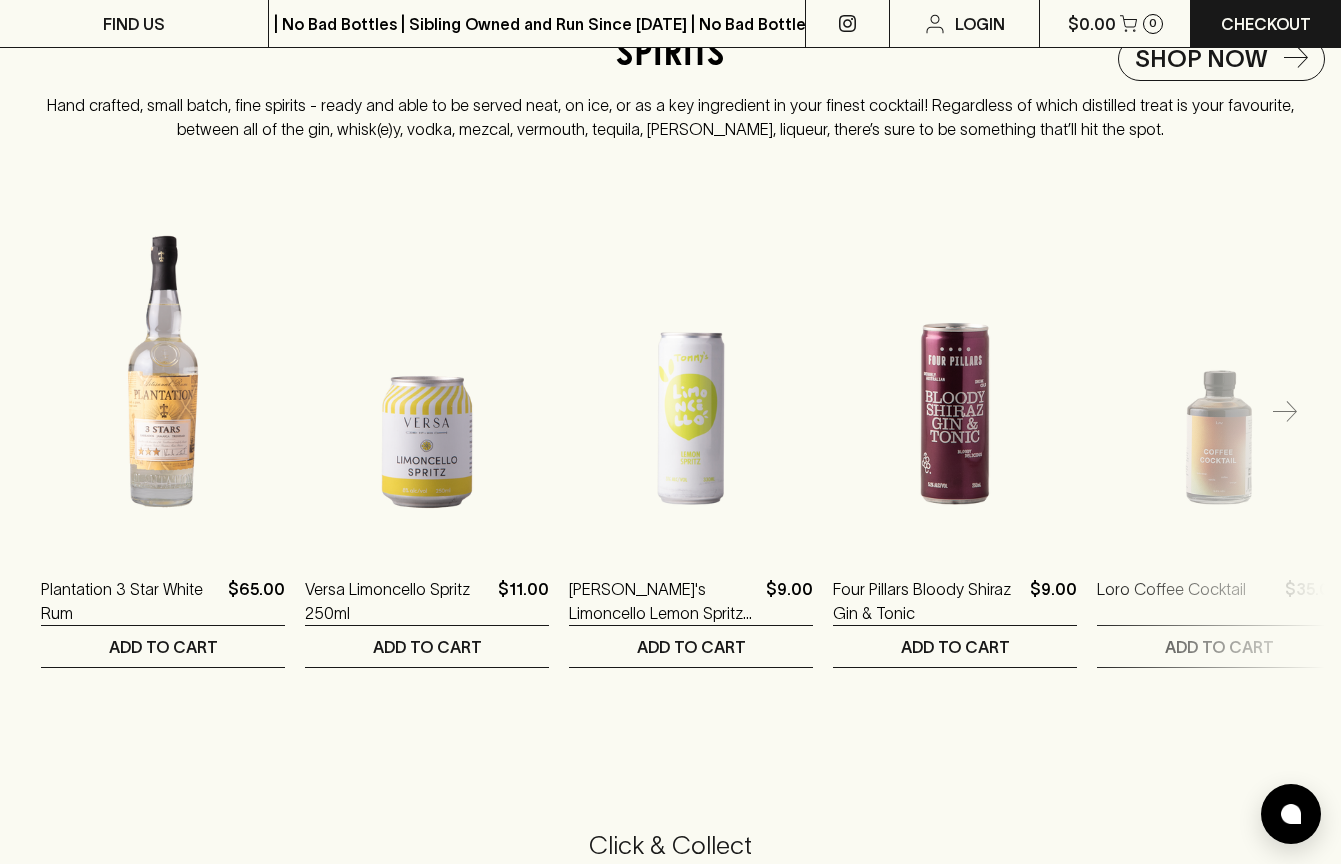 click at bounding box center [1285, 413] 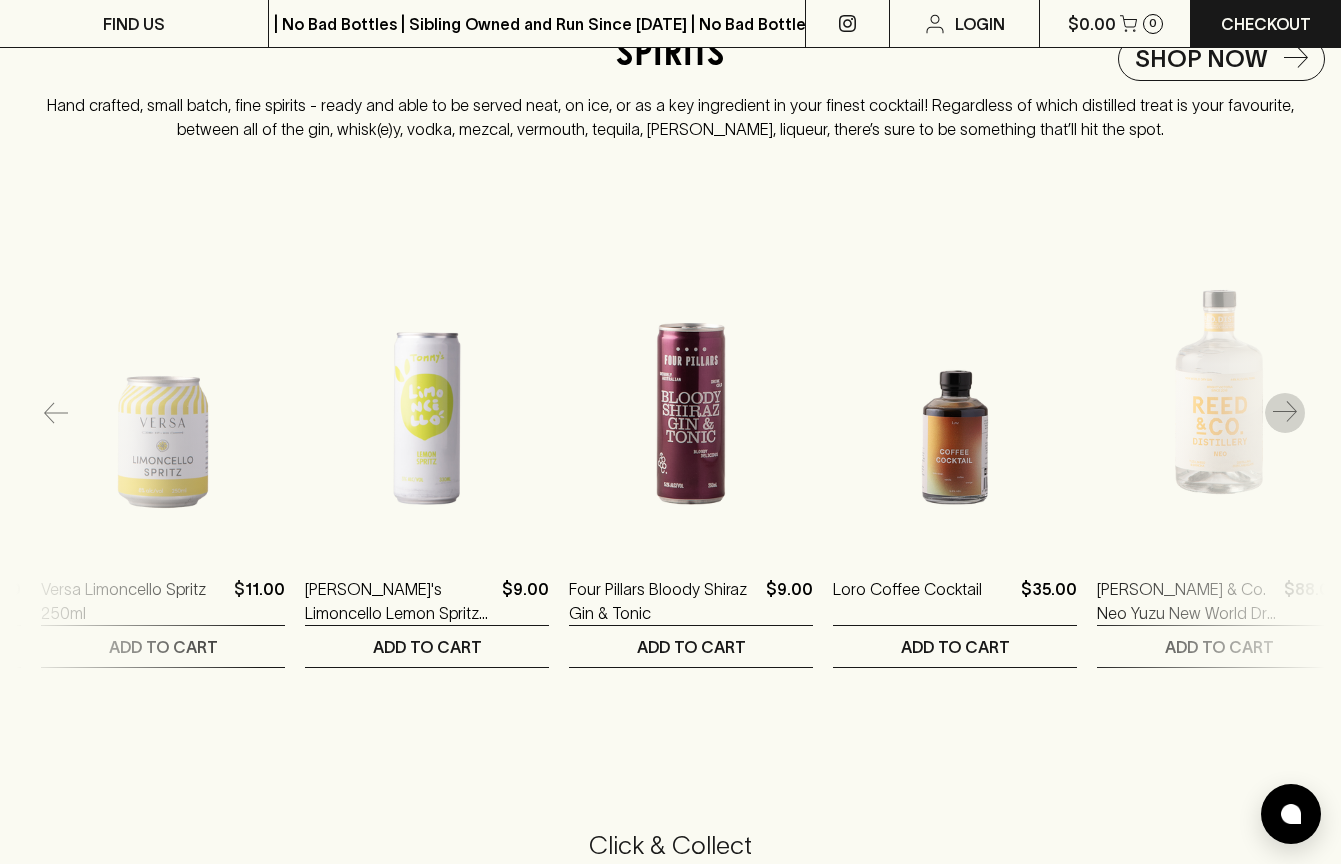 click 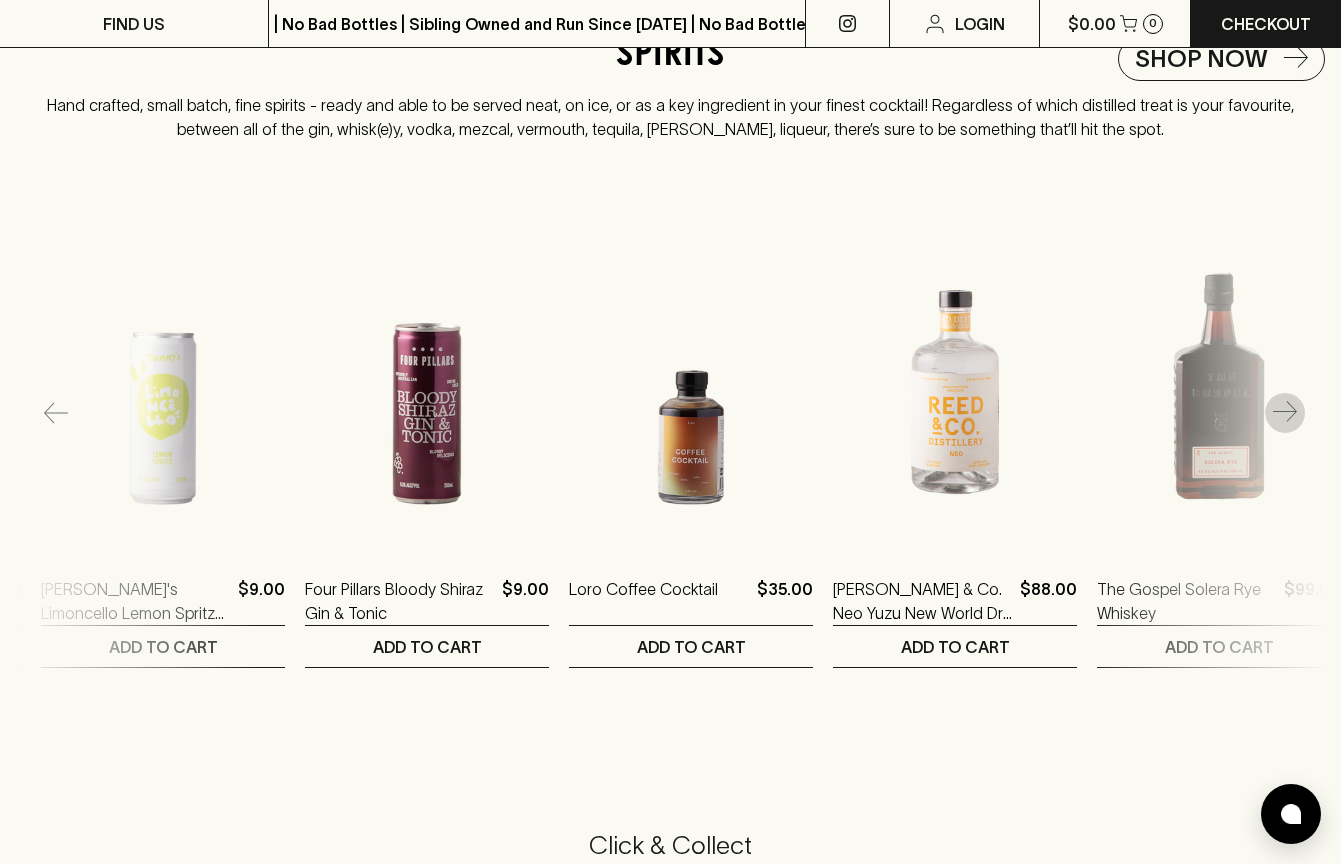 click 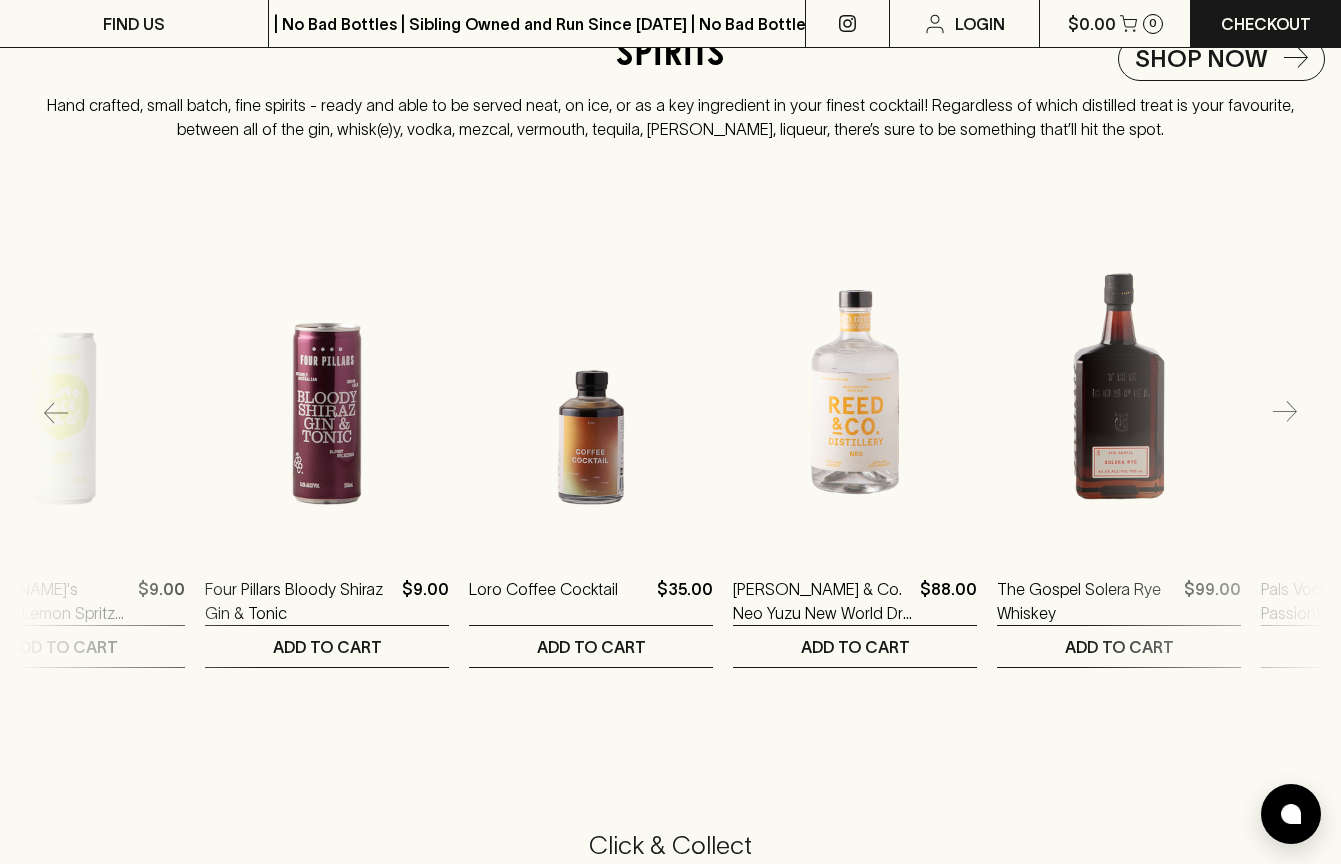 click 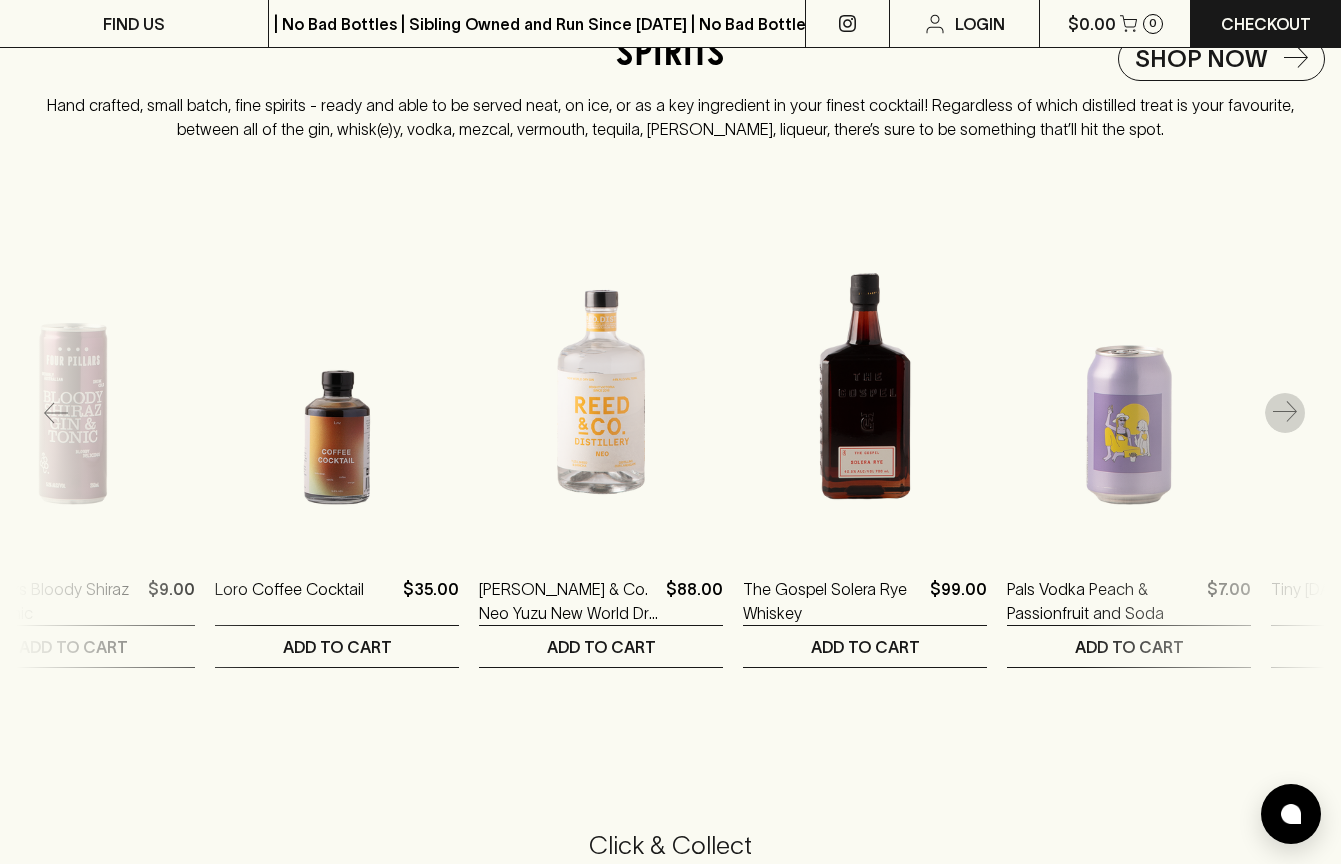 click 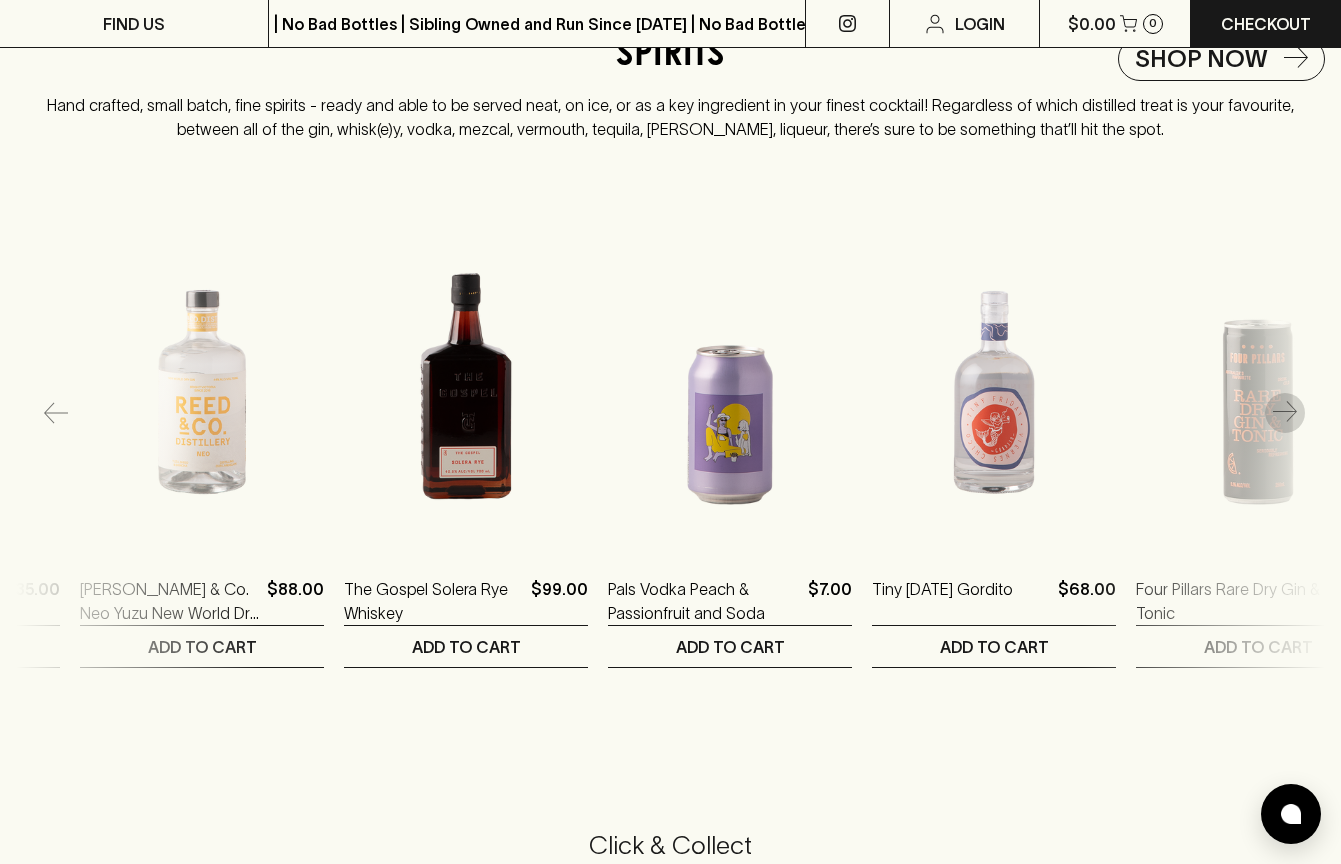 click 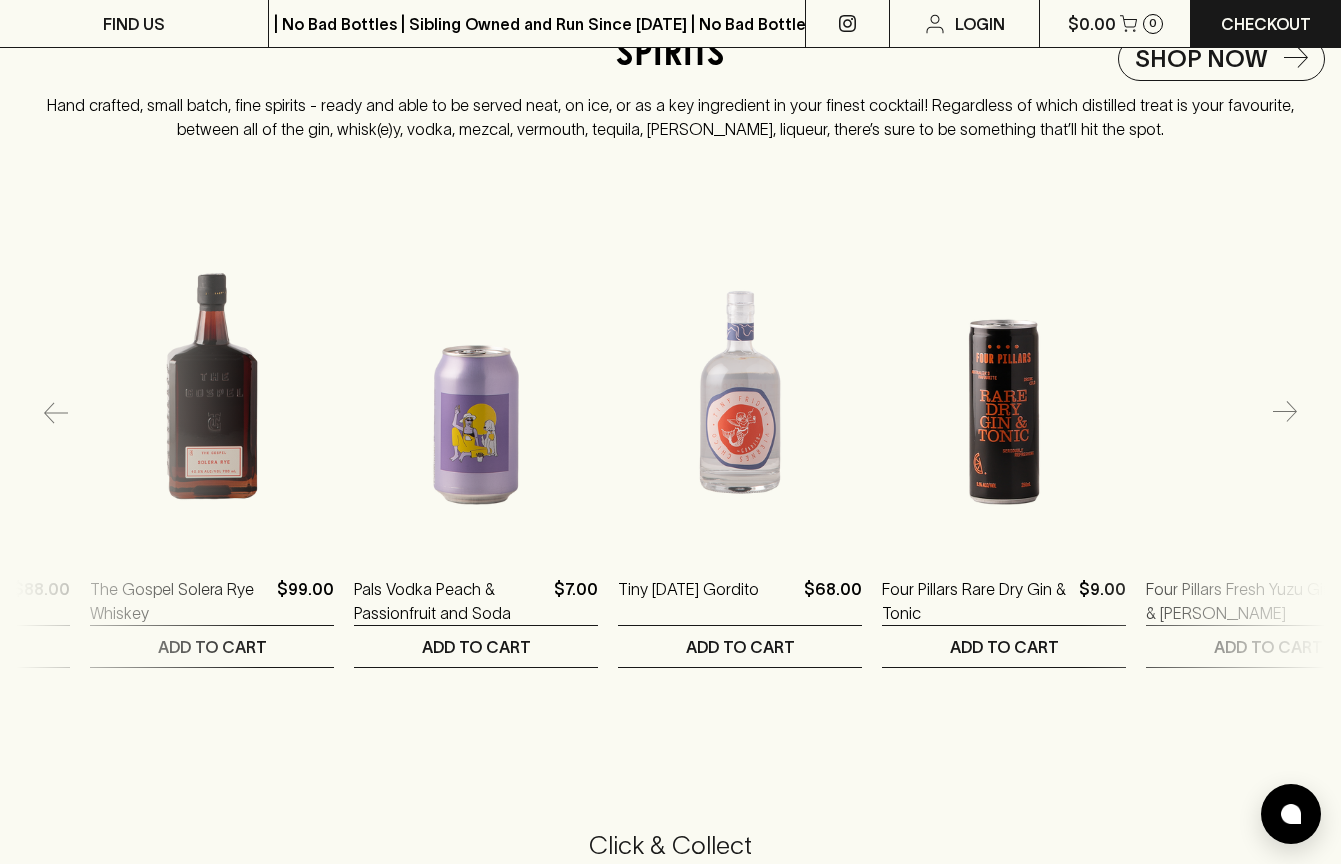 click 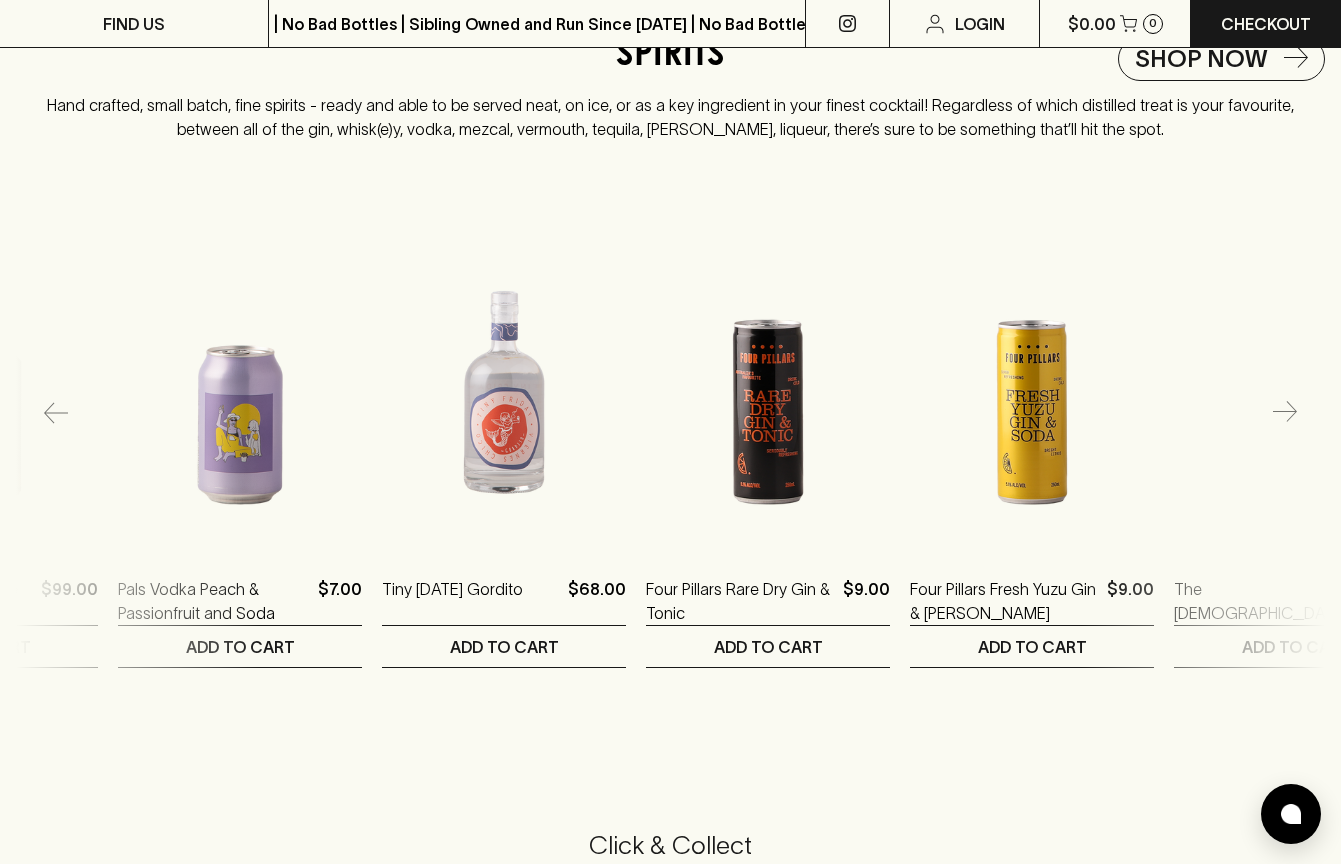 click 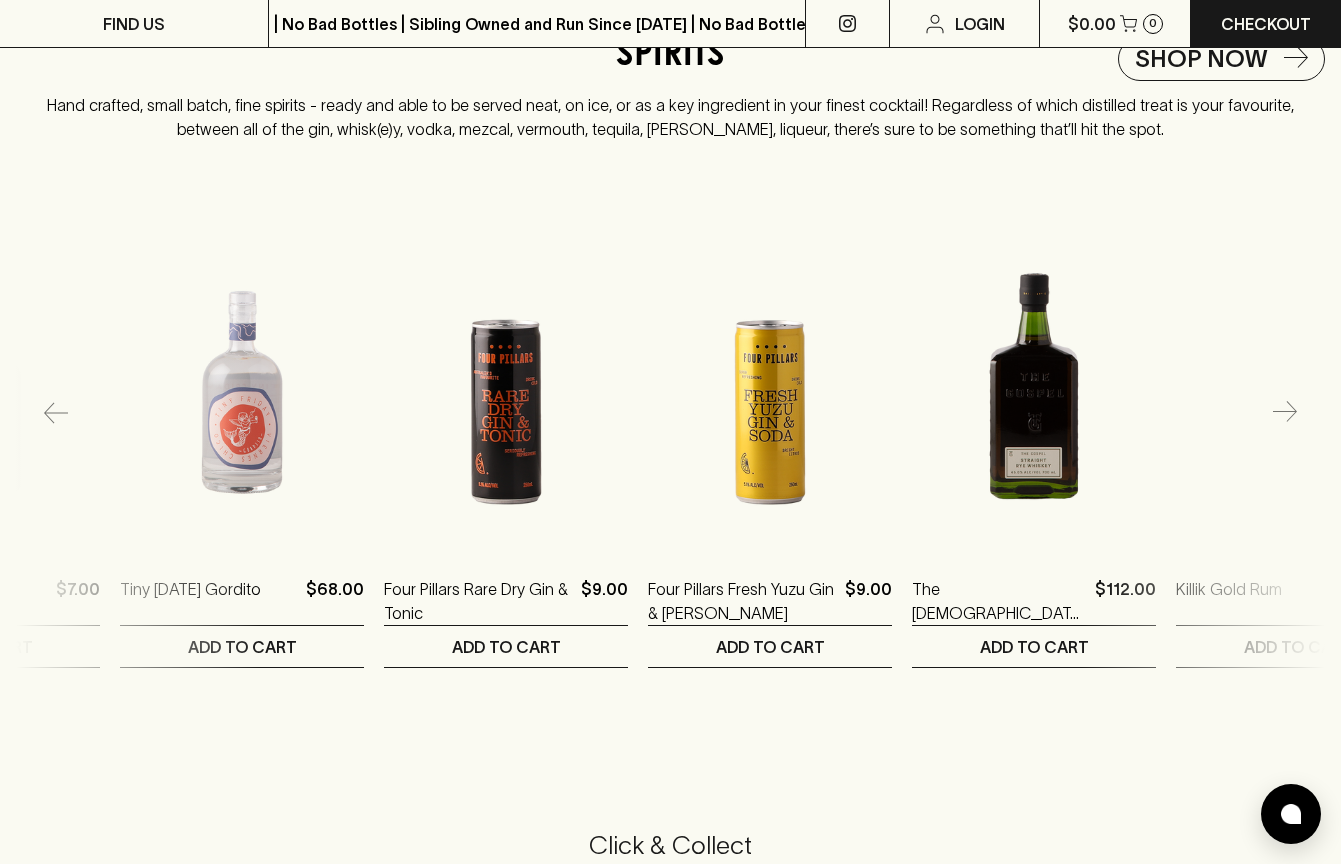 click 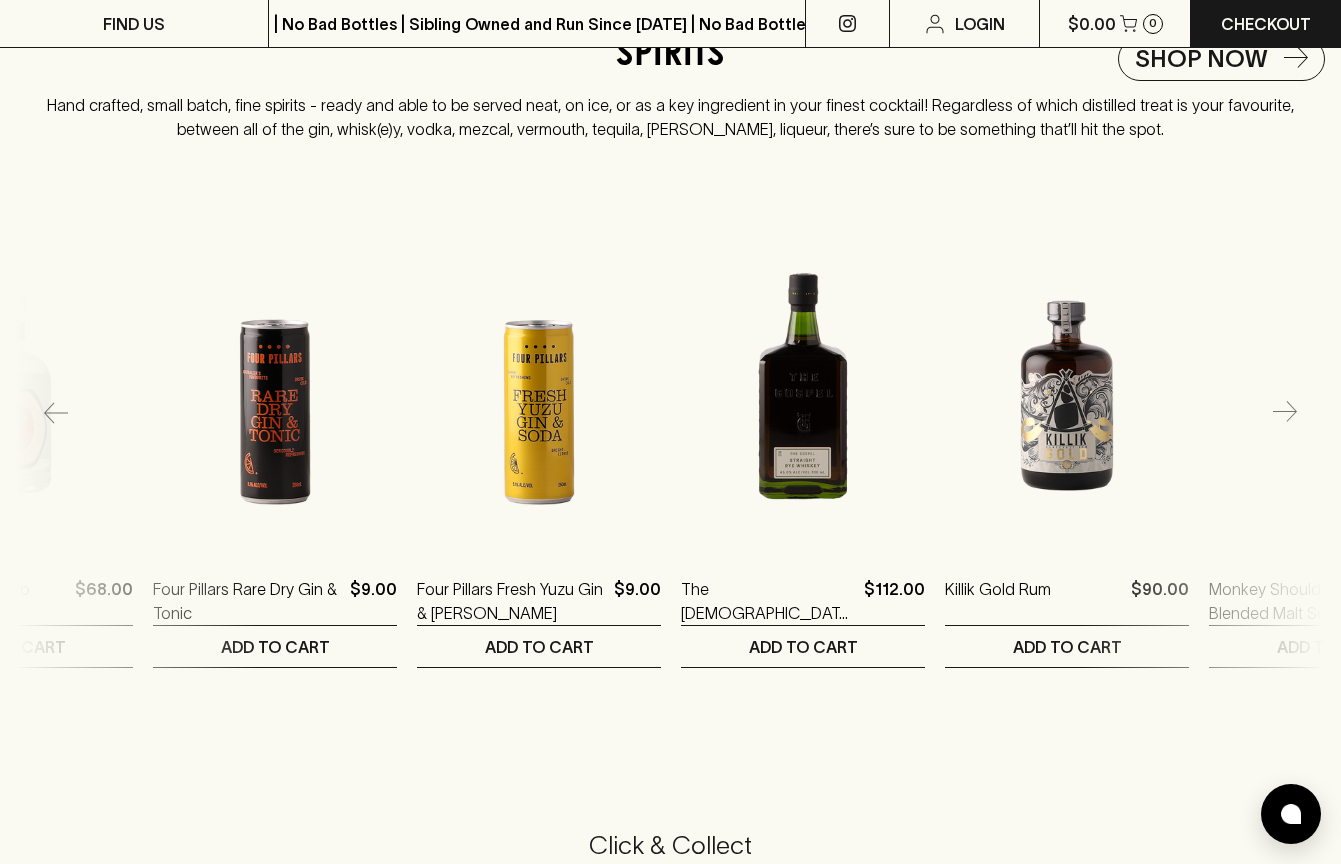 click 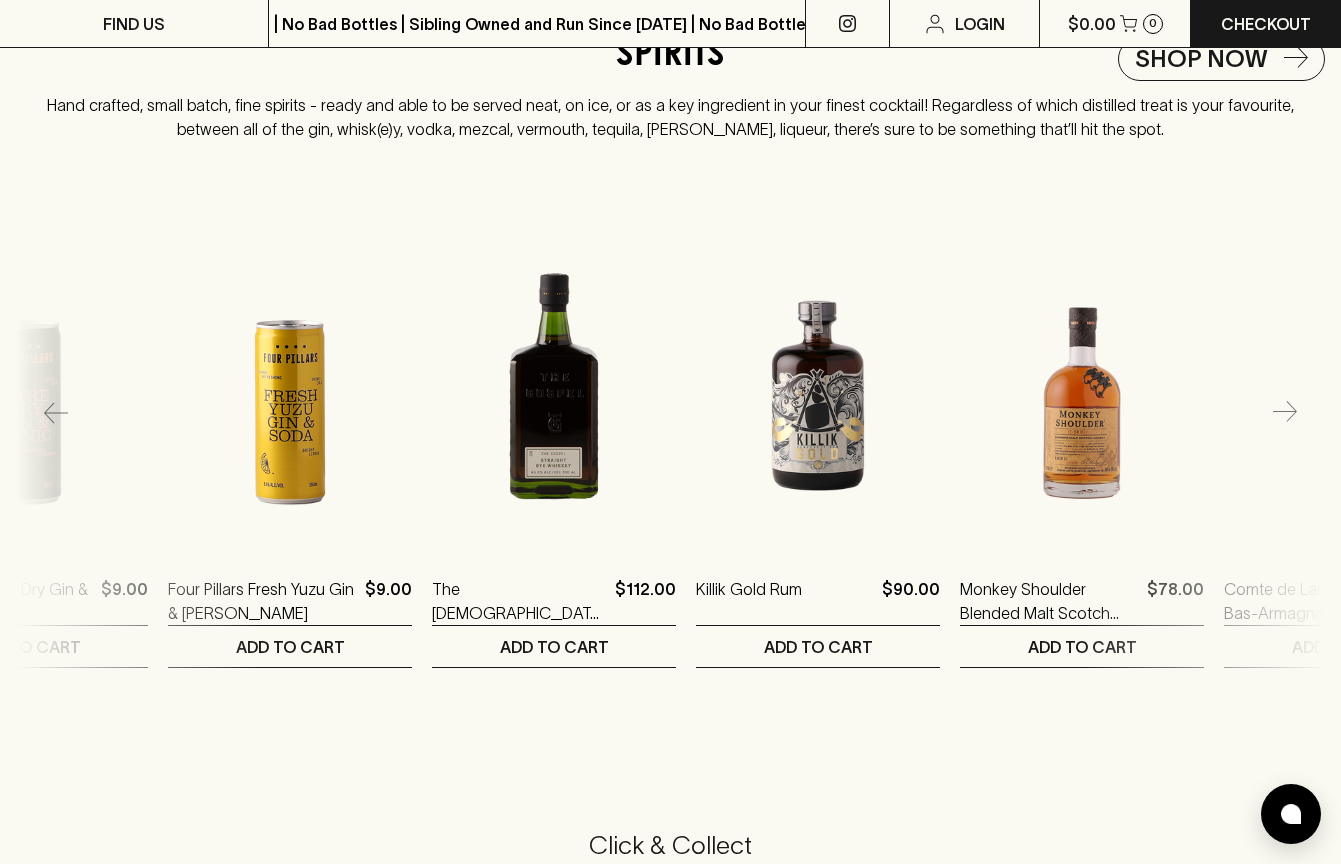 click 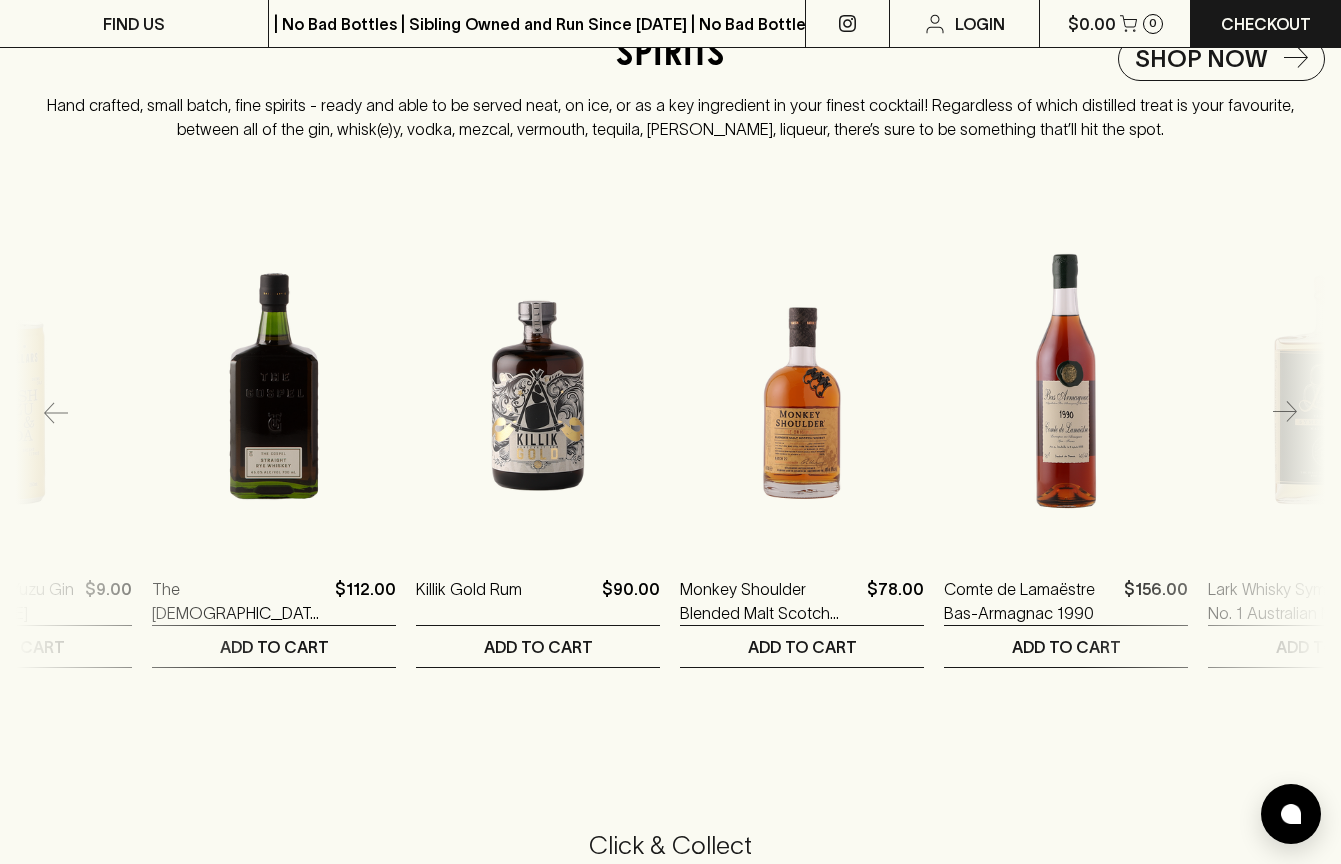 click 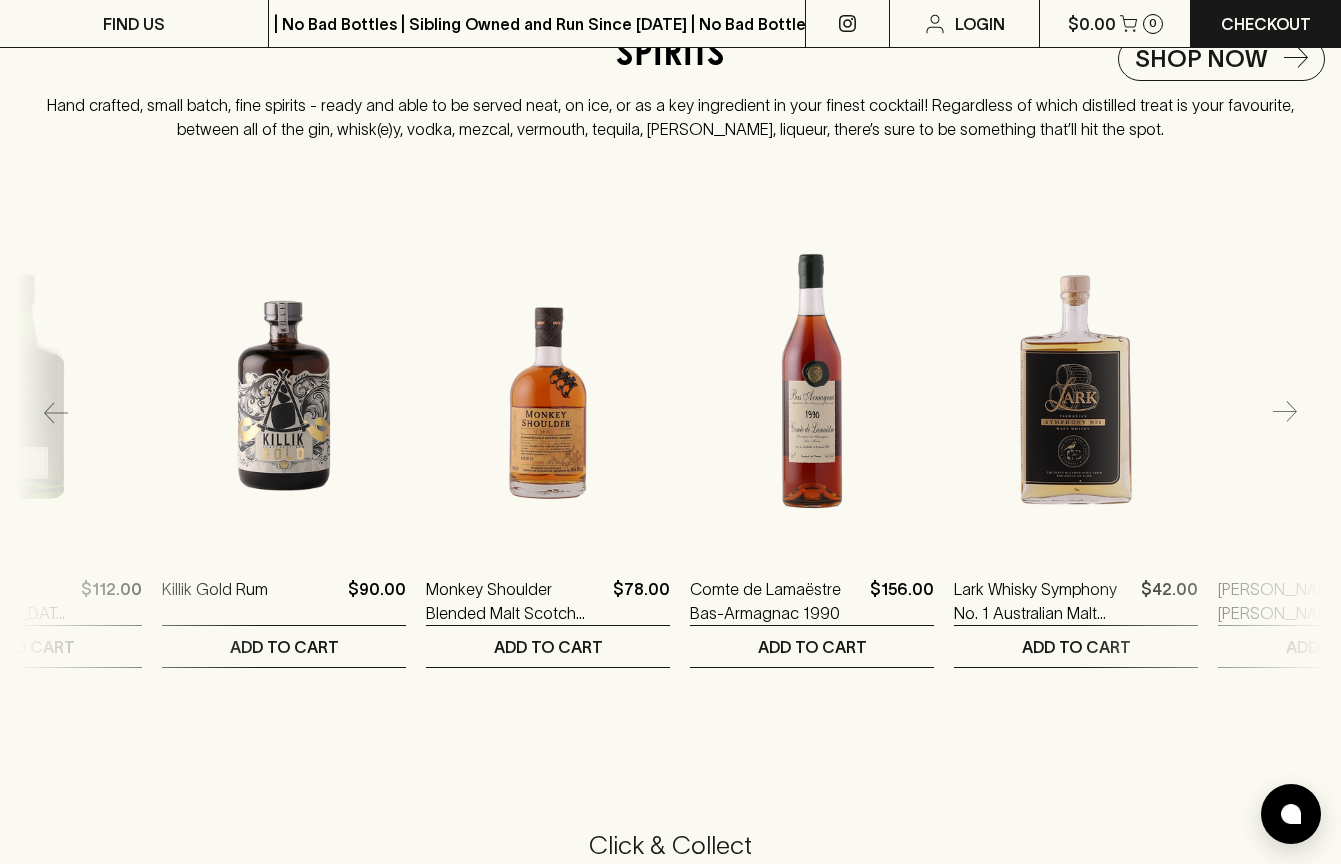 click 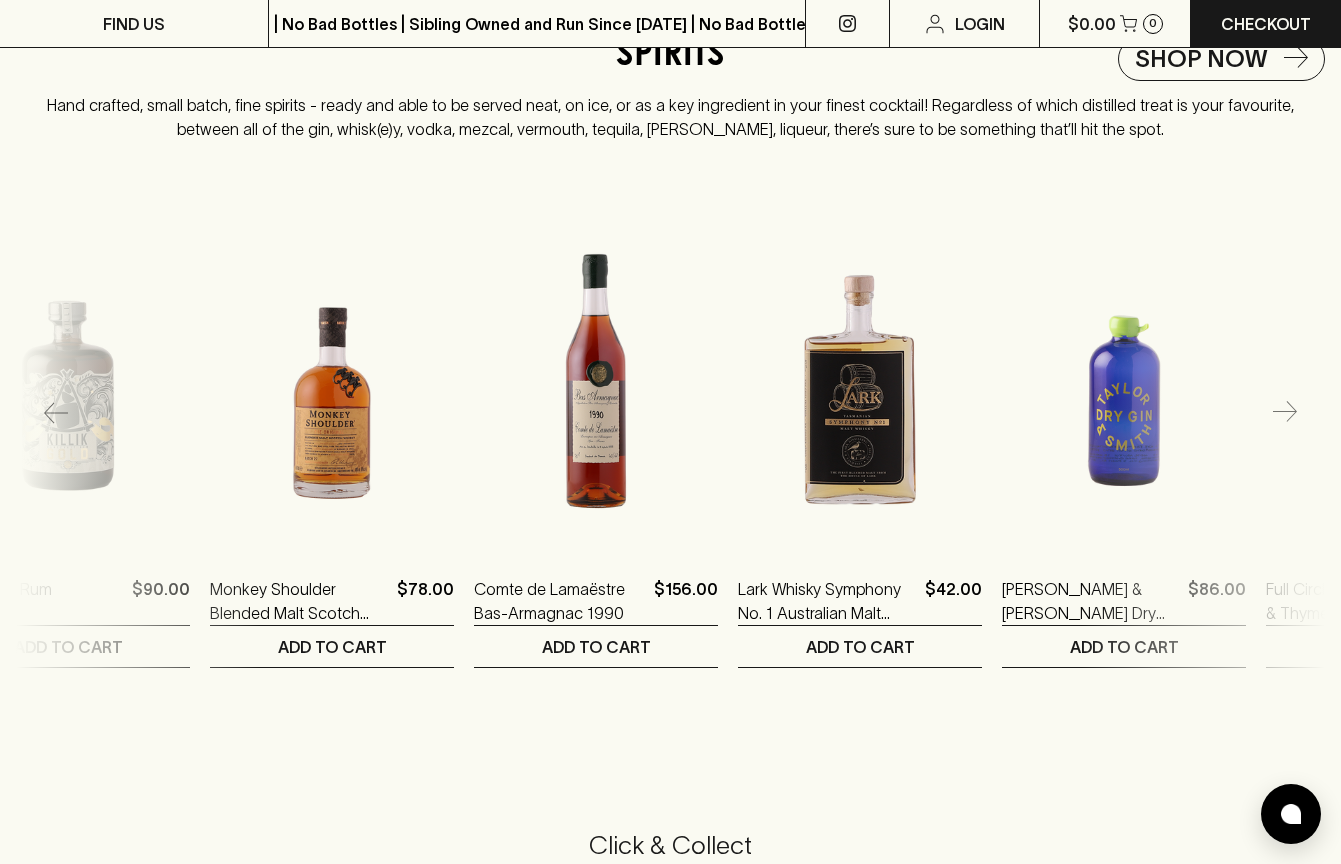 click 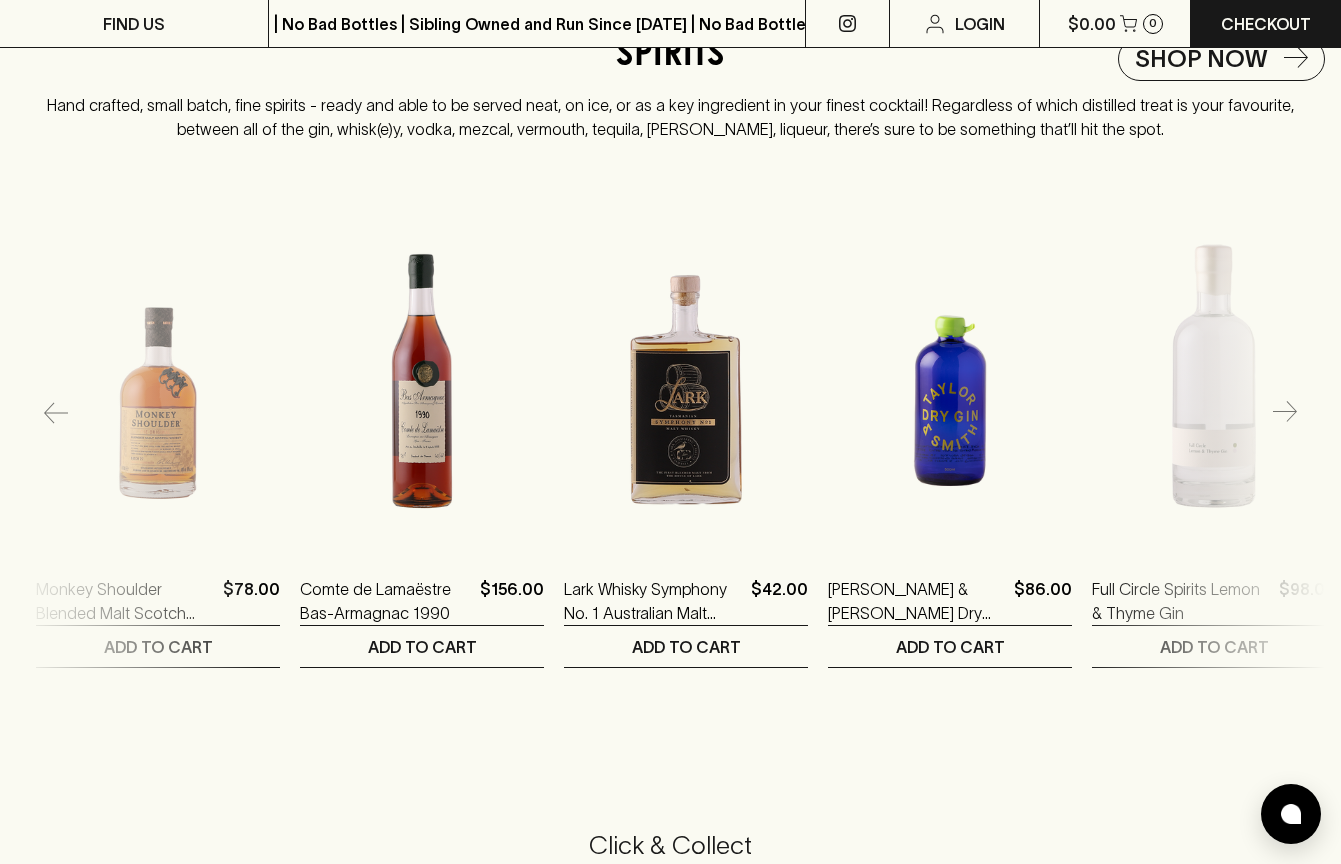 click 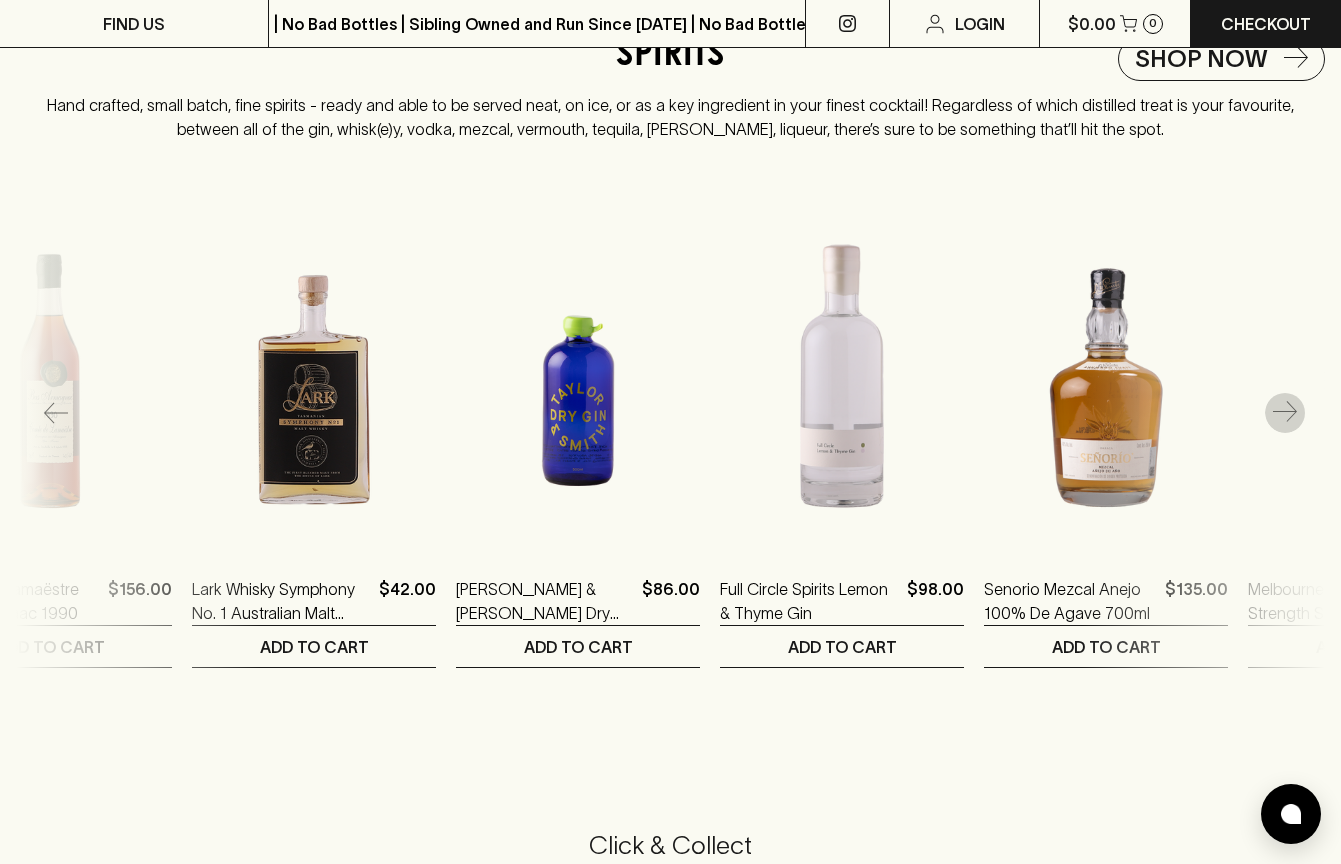 click 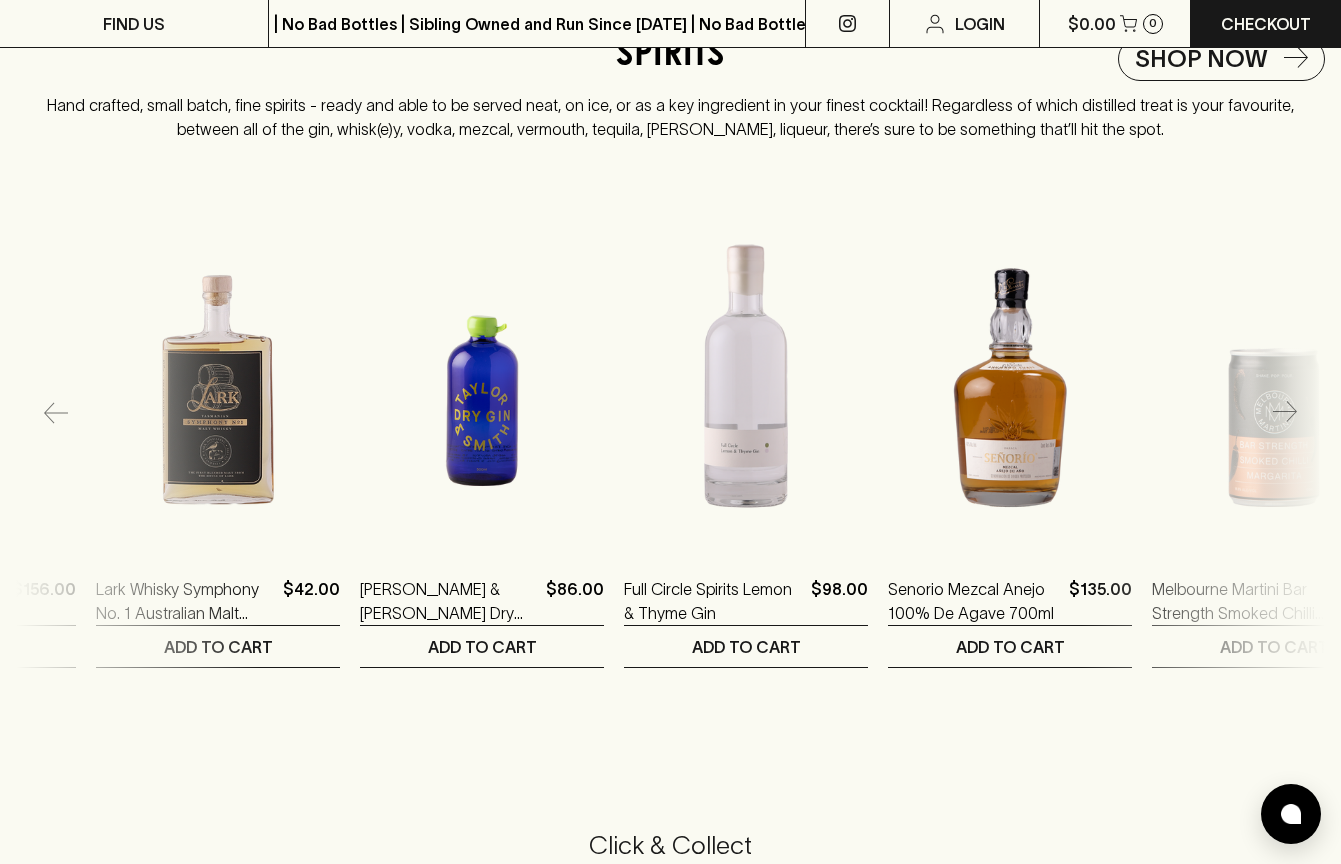 scroll, scrollTop: 0, scrollLeft: 3976, axis: horizontal 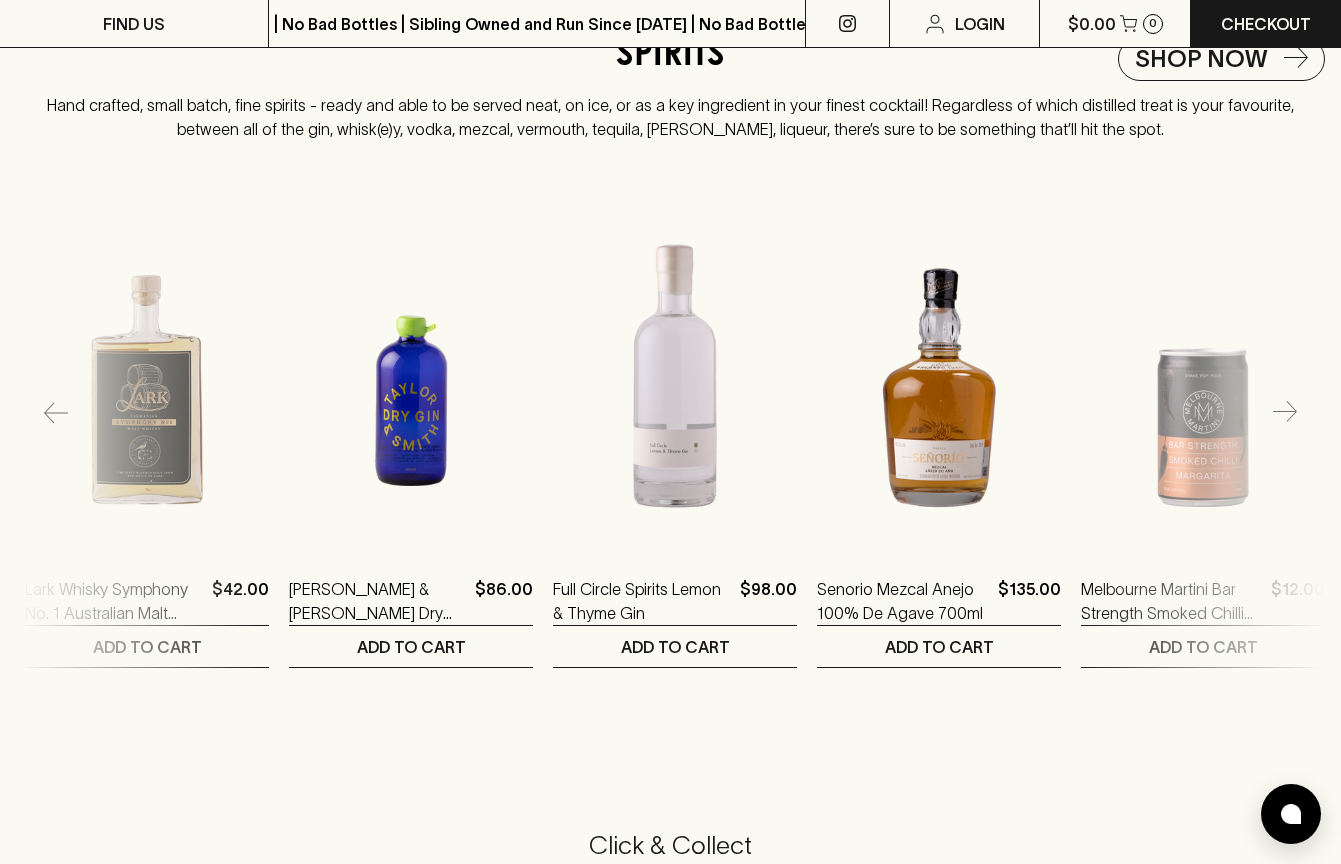 click at bounding box center [1203, 372] 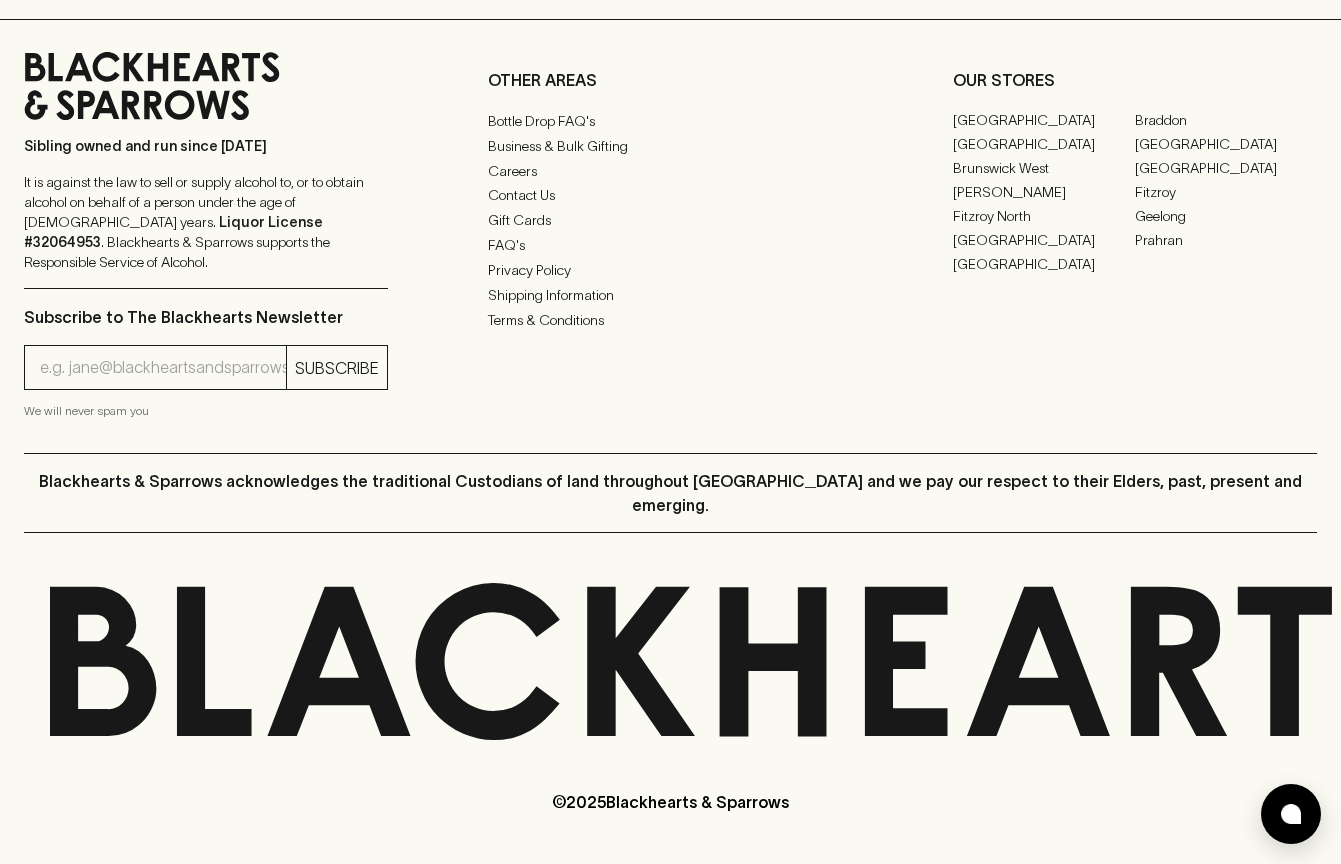 scroll, scrollTop: 0, scrollLeft: 0, axis: both 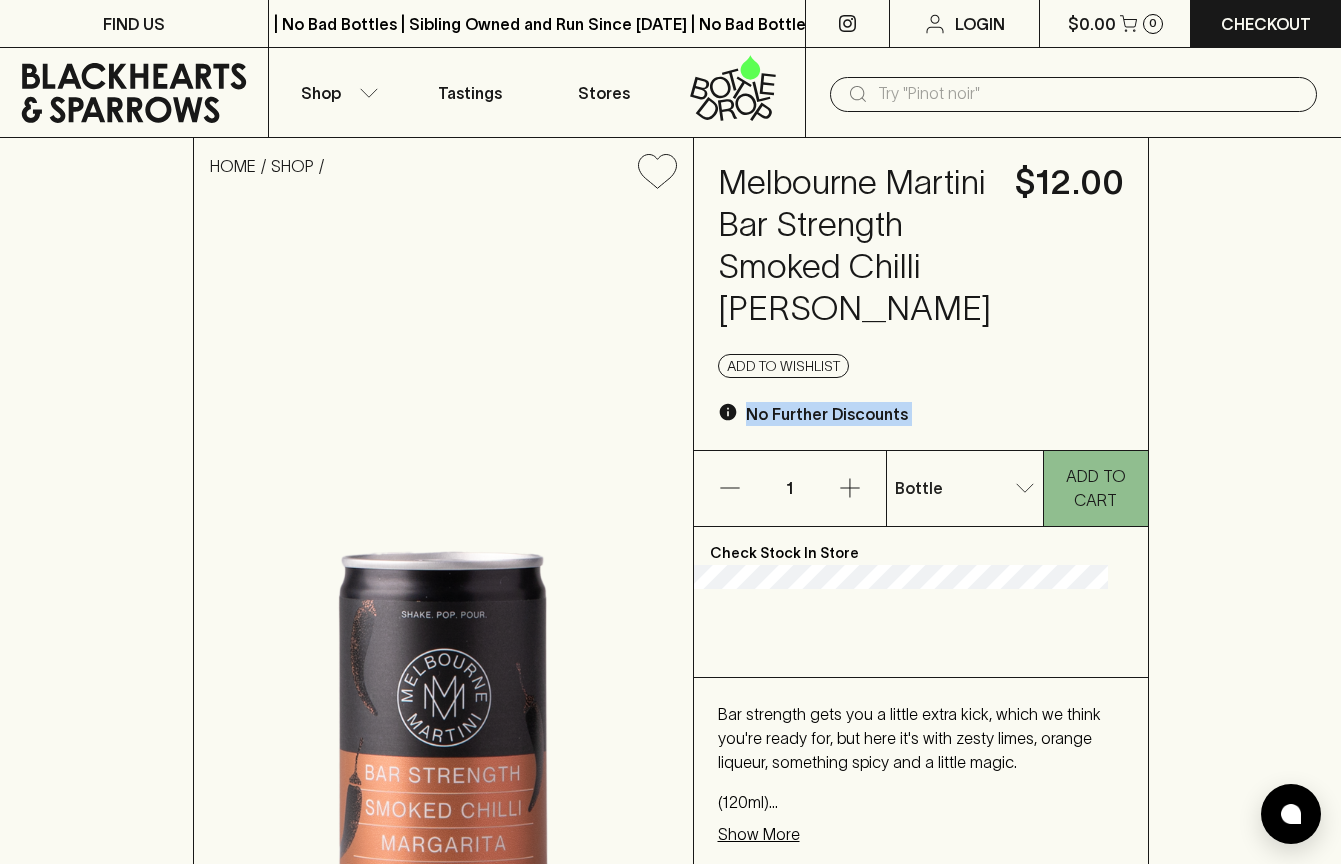 click on "HOME SHOP Melbourne Martini Bar Strength Smoked Chilli Margarita $12.00 Add to wishlist No Further Discounts 1 Bottle 0 ​ ADD TO CART Check Stock In Store Bar strength gets you a little extra kick, which we think you're ready for, but here it's with zesty limes, orange liqueur, something spicy and a little magic. (120ml) 18.8% ABV Show More About  Melbourne Martini Bar Strength Smoked Chilli Margarita What Am I? Spirits/Vermouth, Cocktails" at bounding box center (670, 573) 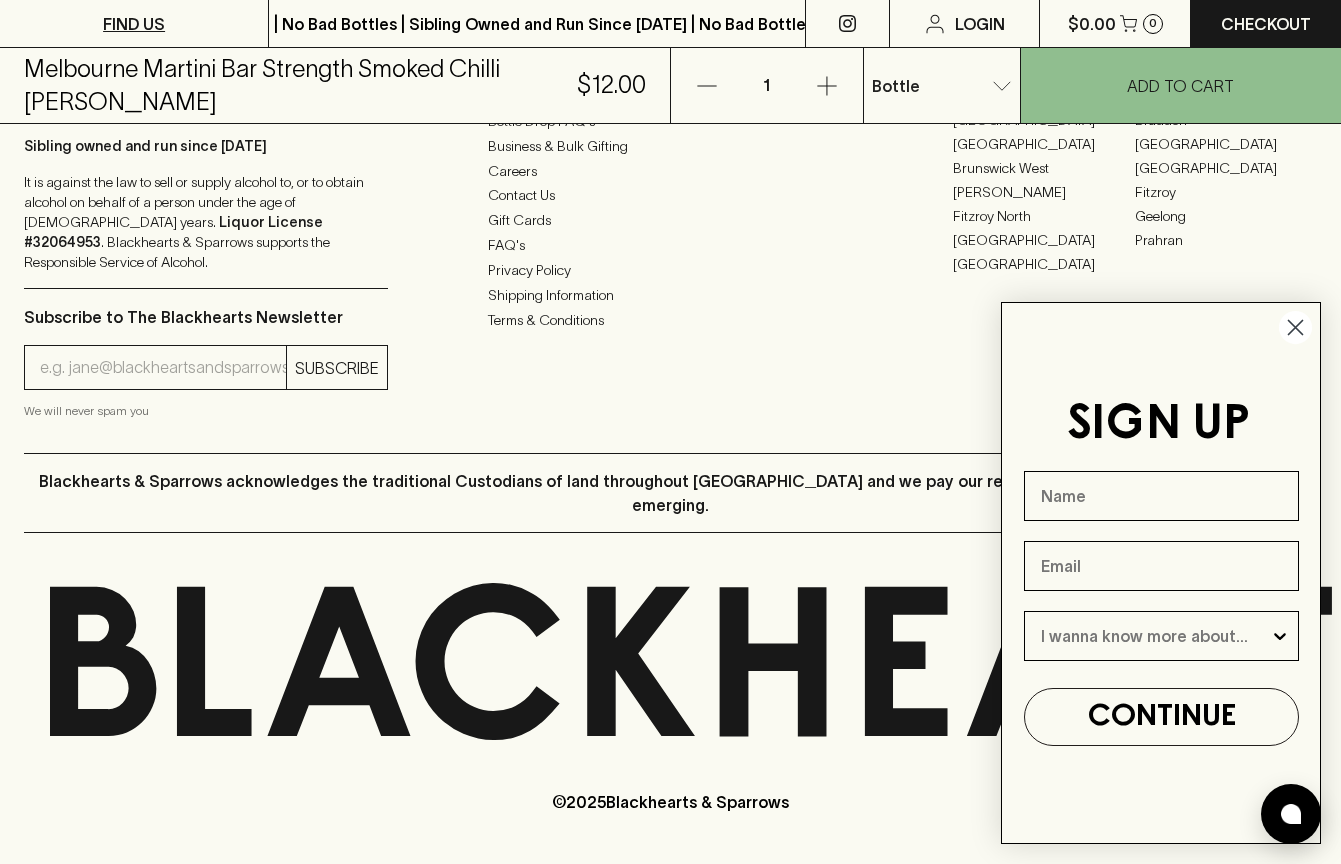 scroll, scrollTop: 0, scrollLeft: 0, axis: both 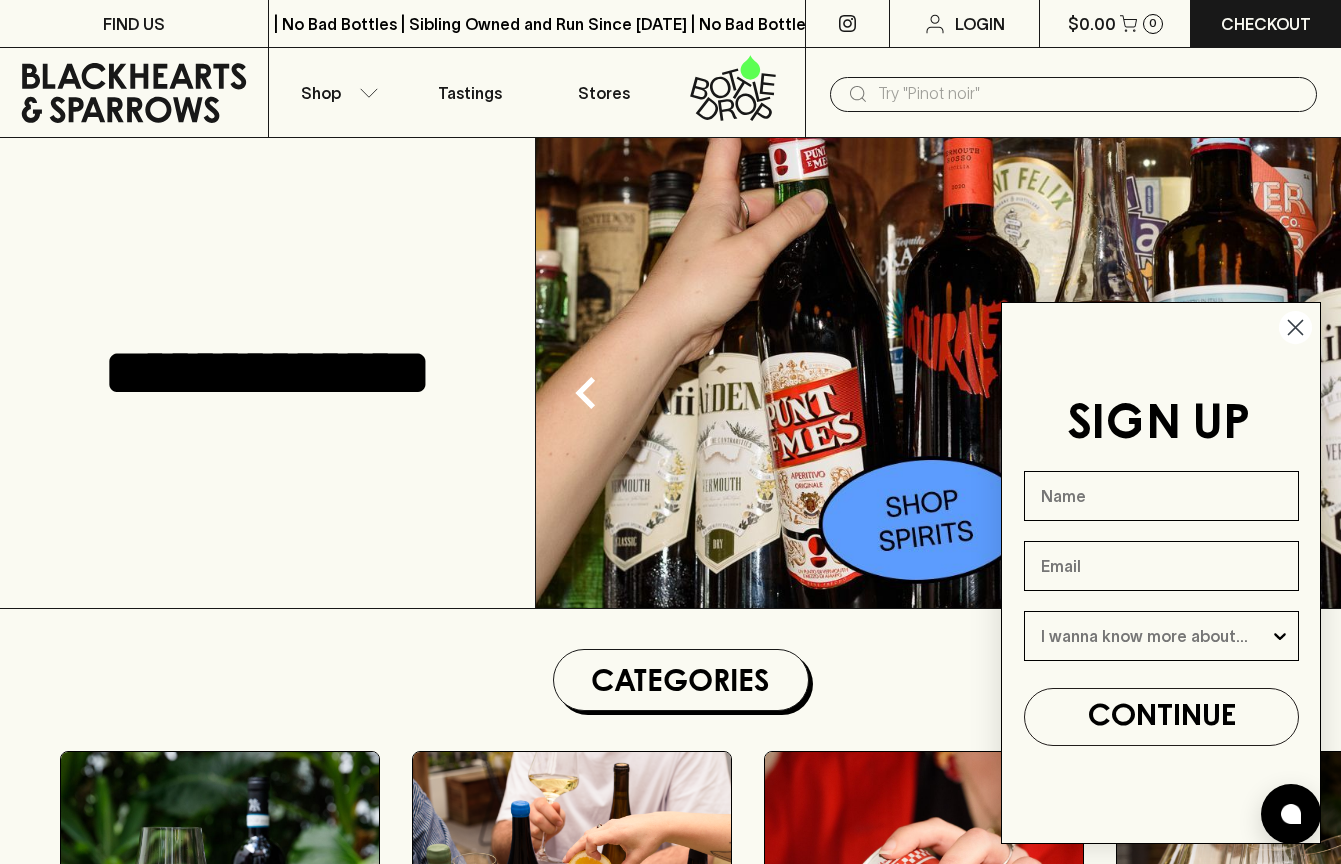 click 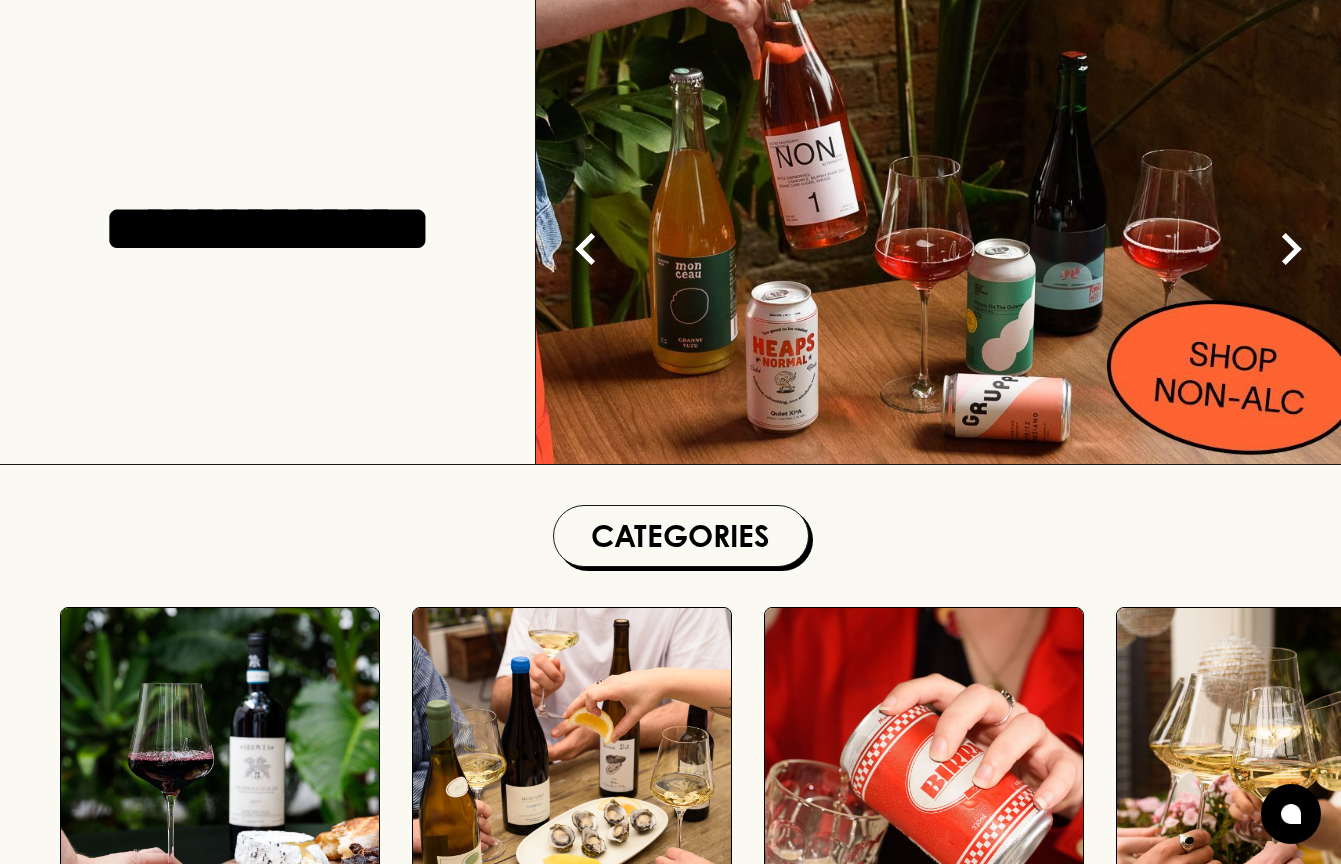 scroll, scrollTop: 0, scrollLeft: 0, axis: both 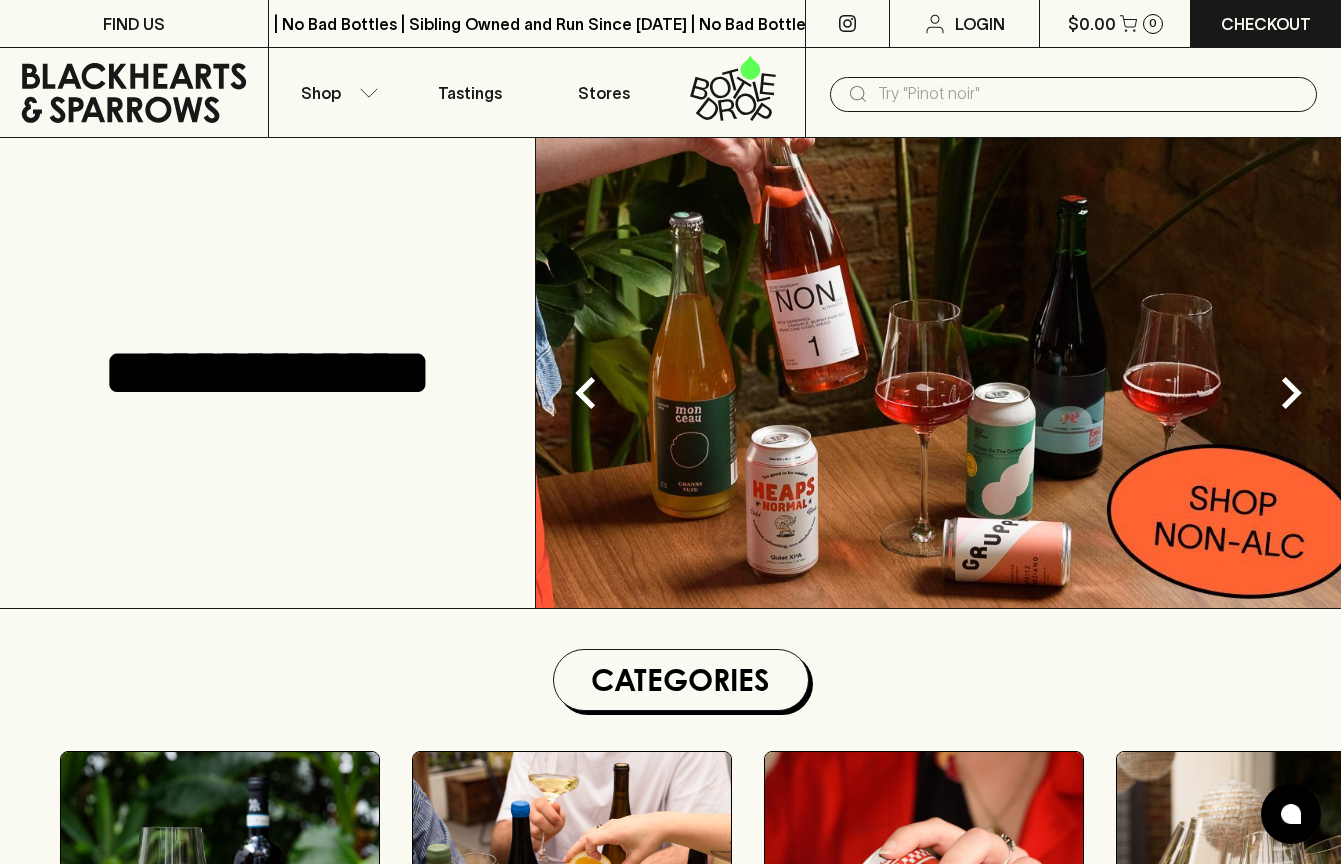 click on "Categories" at bounding box center [681, 680] 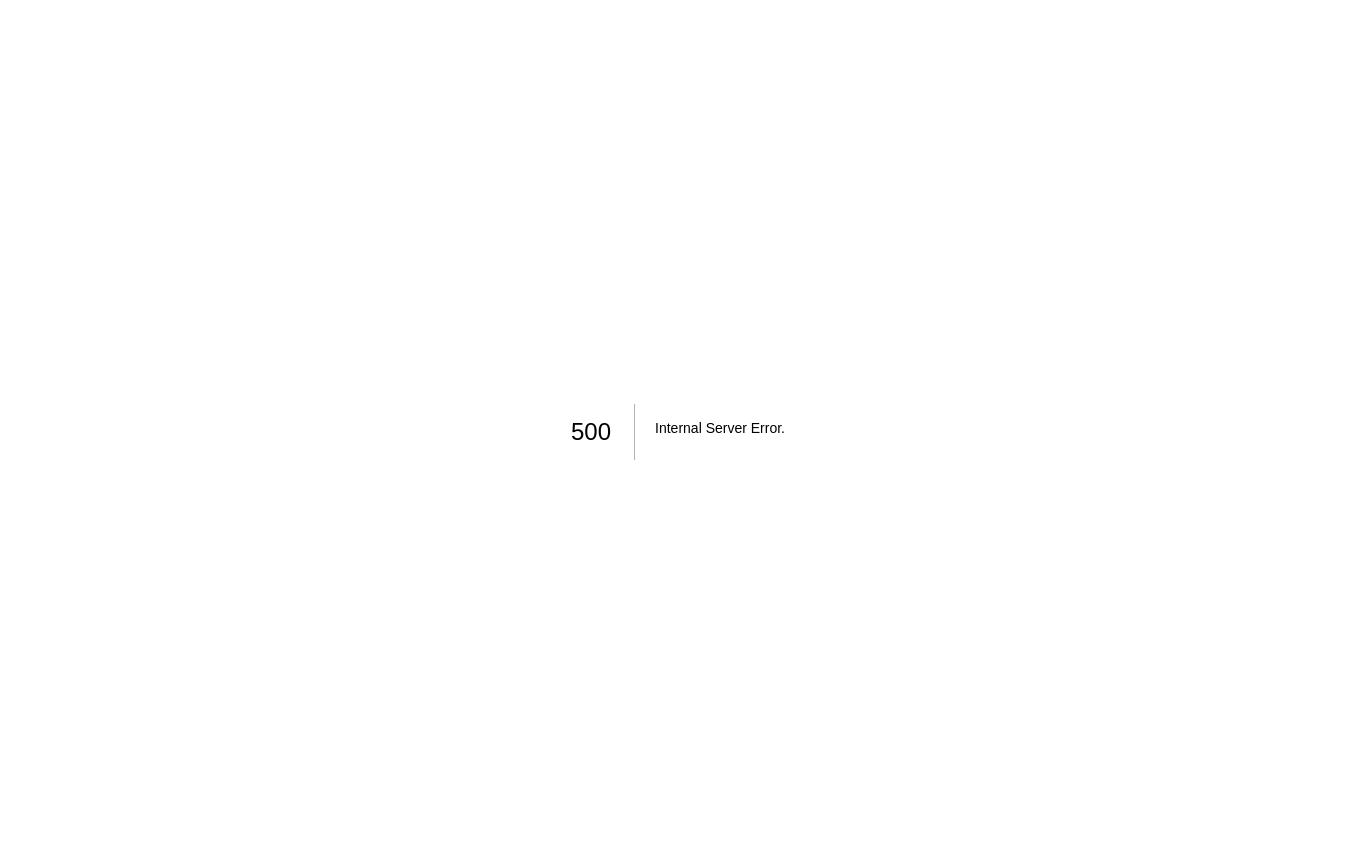 scroll, scrollTop: 0, scrollLeft: 0, axis: both 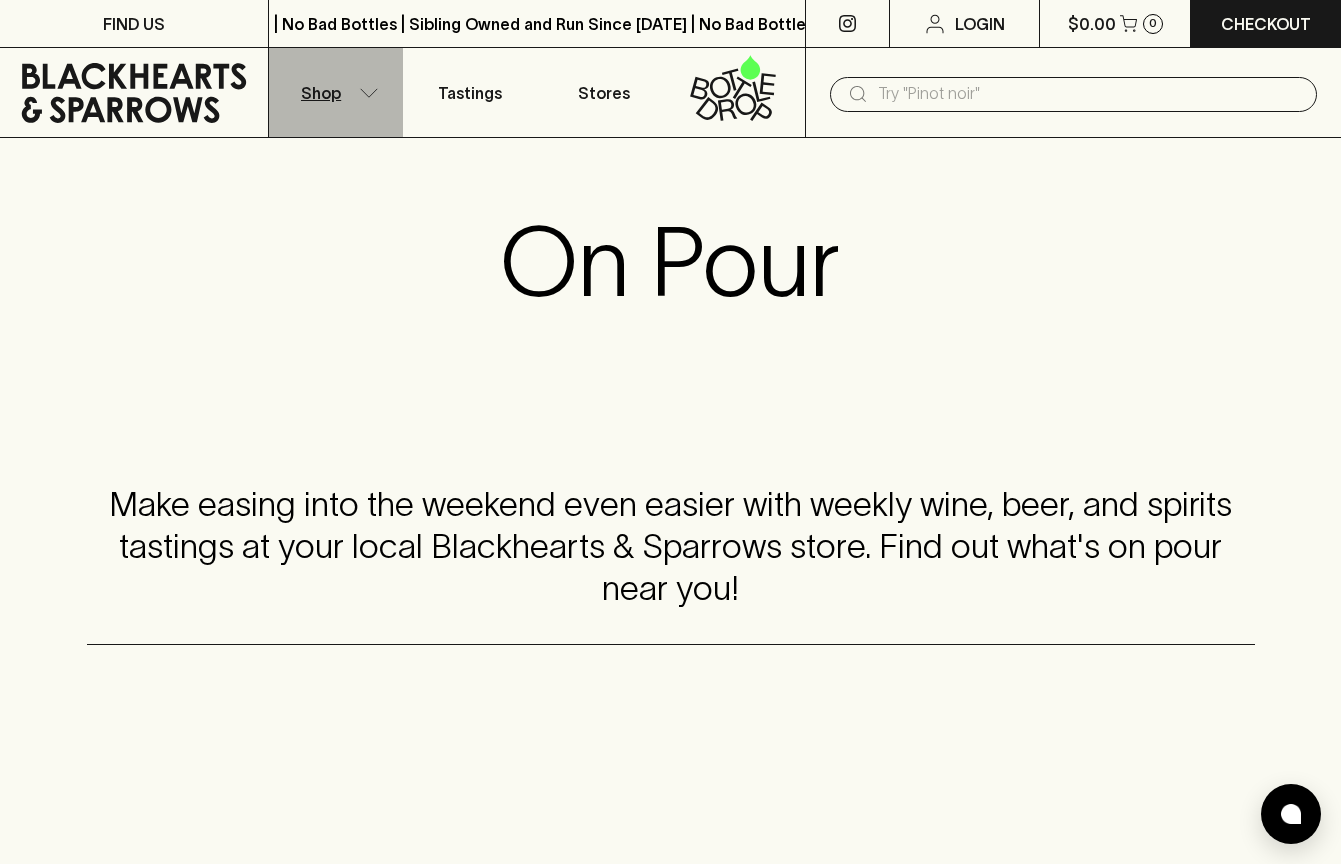 click on "Shop" at bounding box center (321, 93) 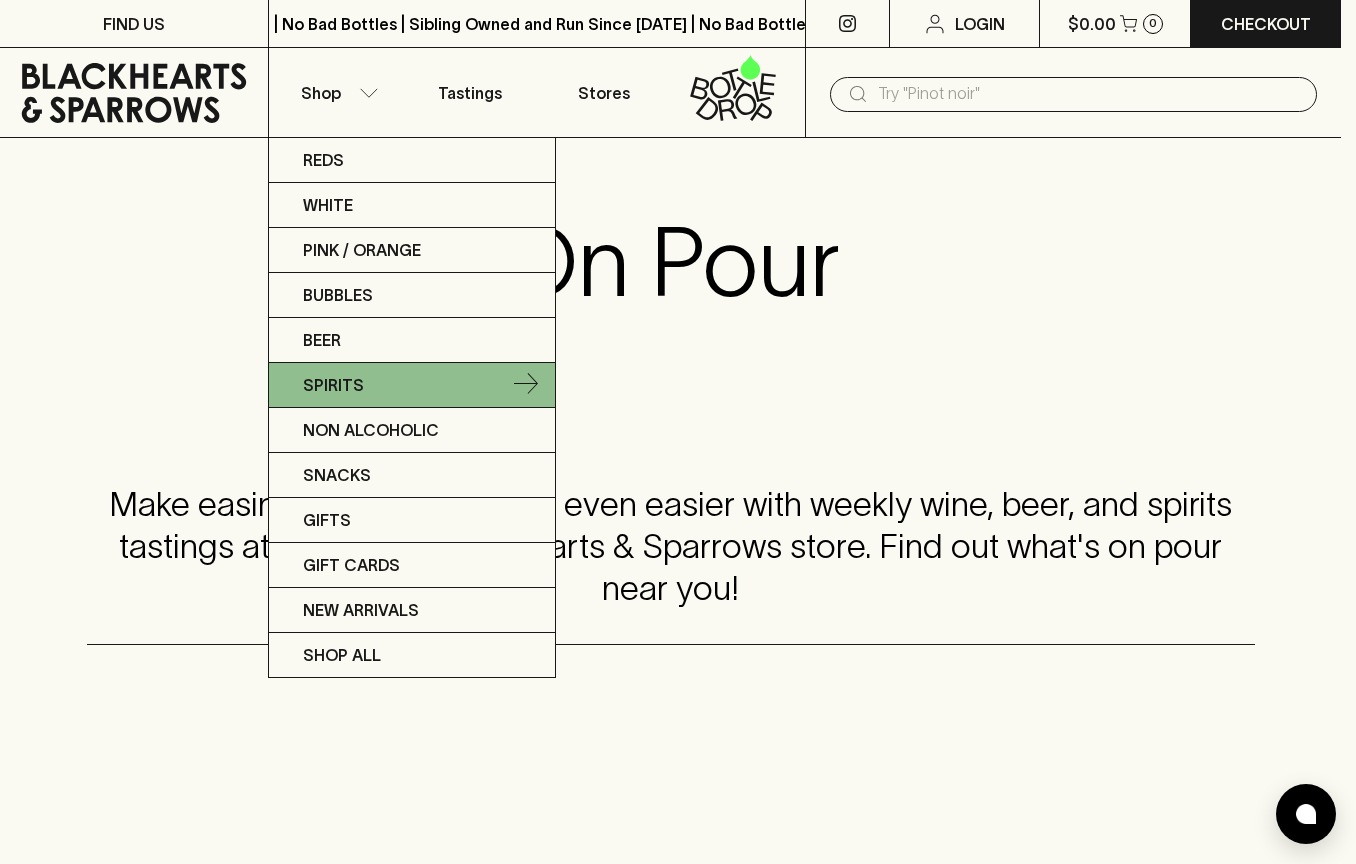 click on "Spirits" at bounding box center (333, 385) 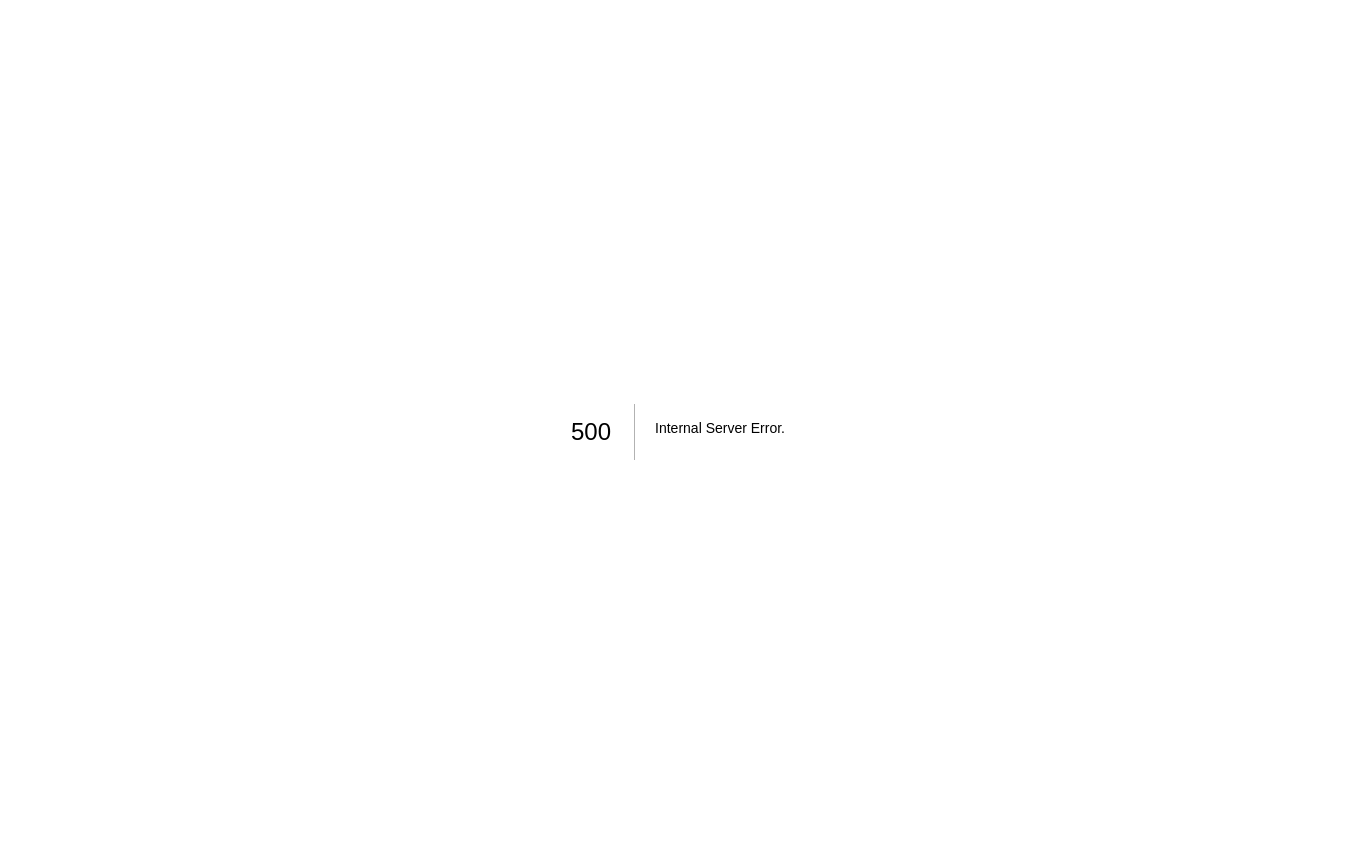 scroll, scrollTop: 0, scrollLeft: 0, axis: both 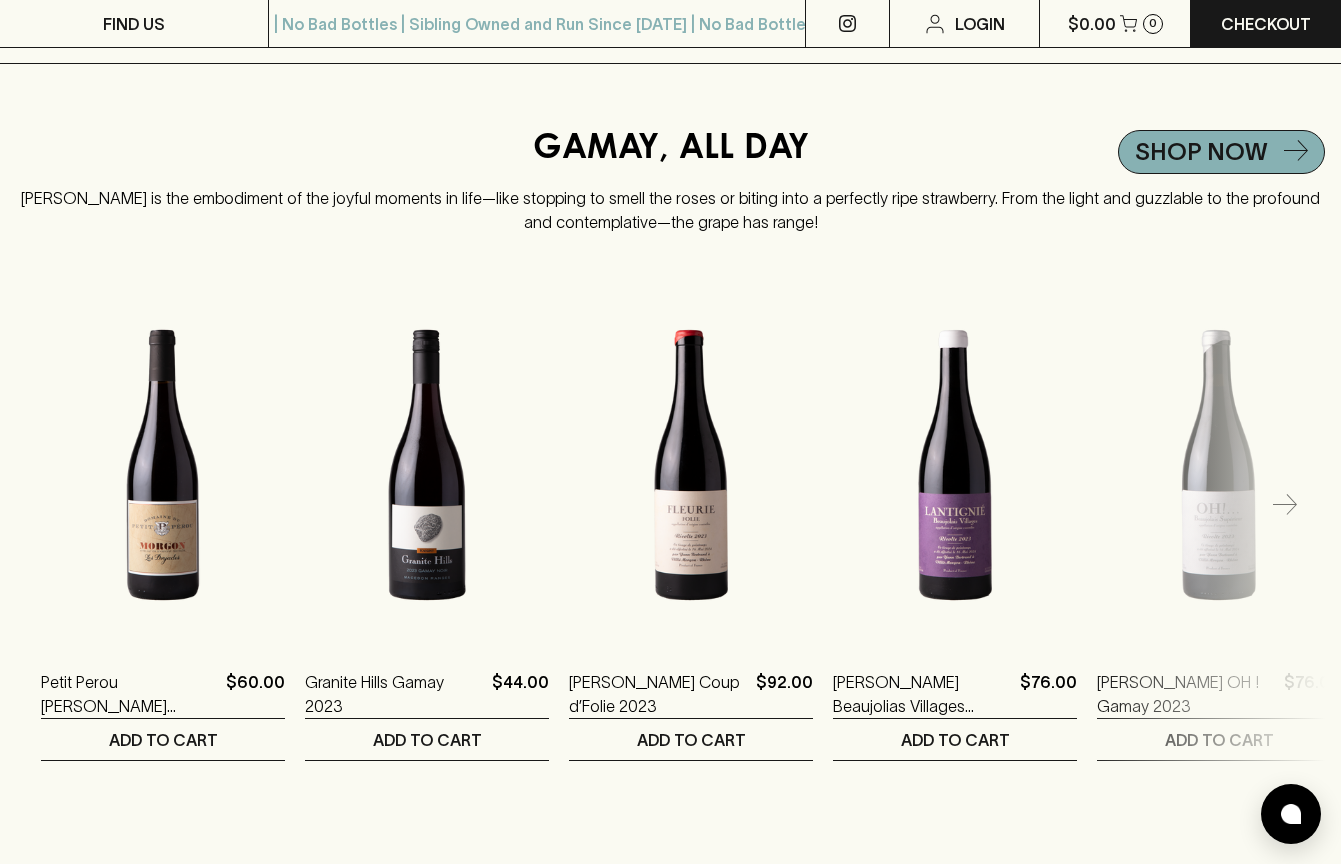 click on "SHOP NOW" at bounding box center [1221, 152] 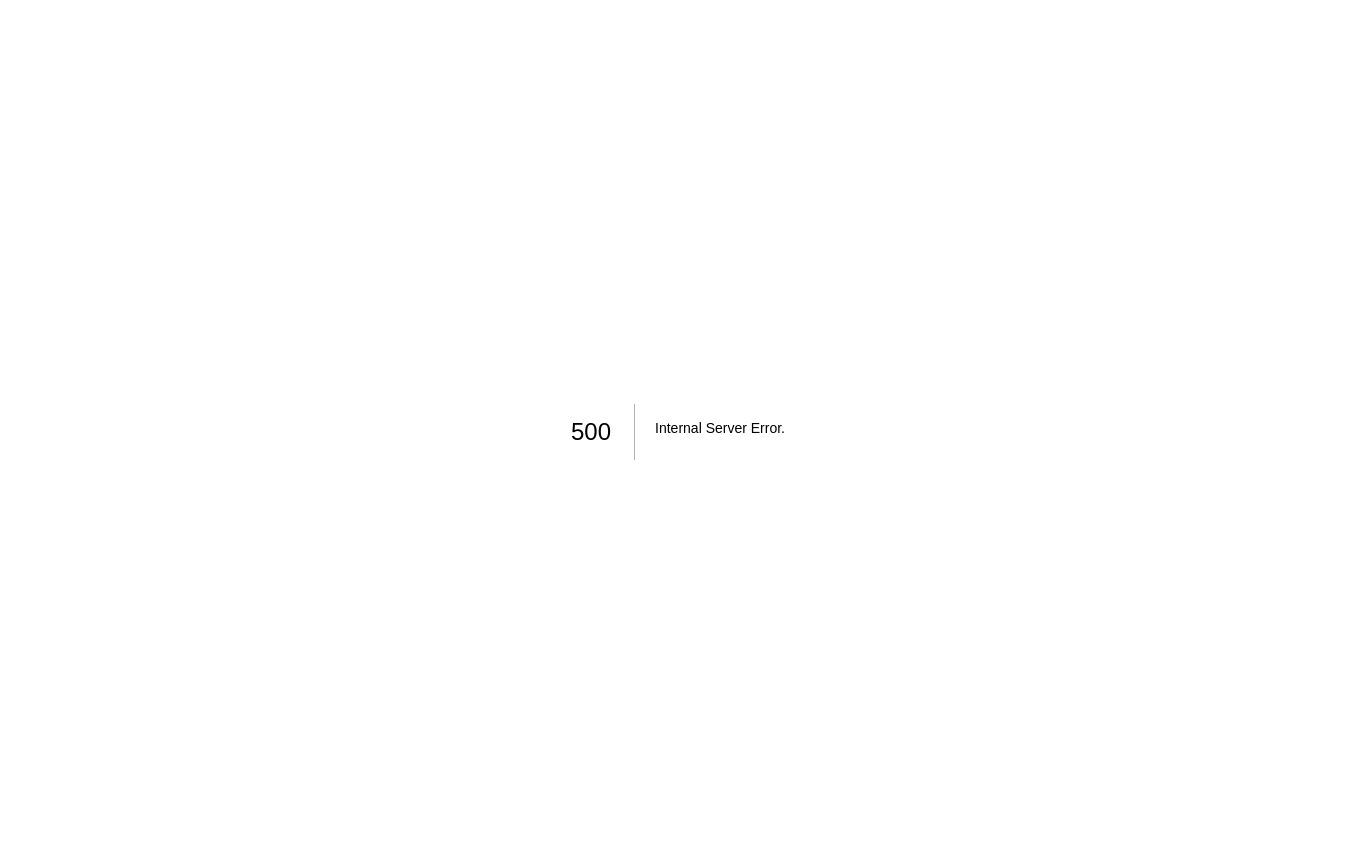 scroll, scrollTop: 0, scrollLeft: 0, axis: both 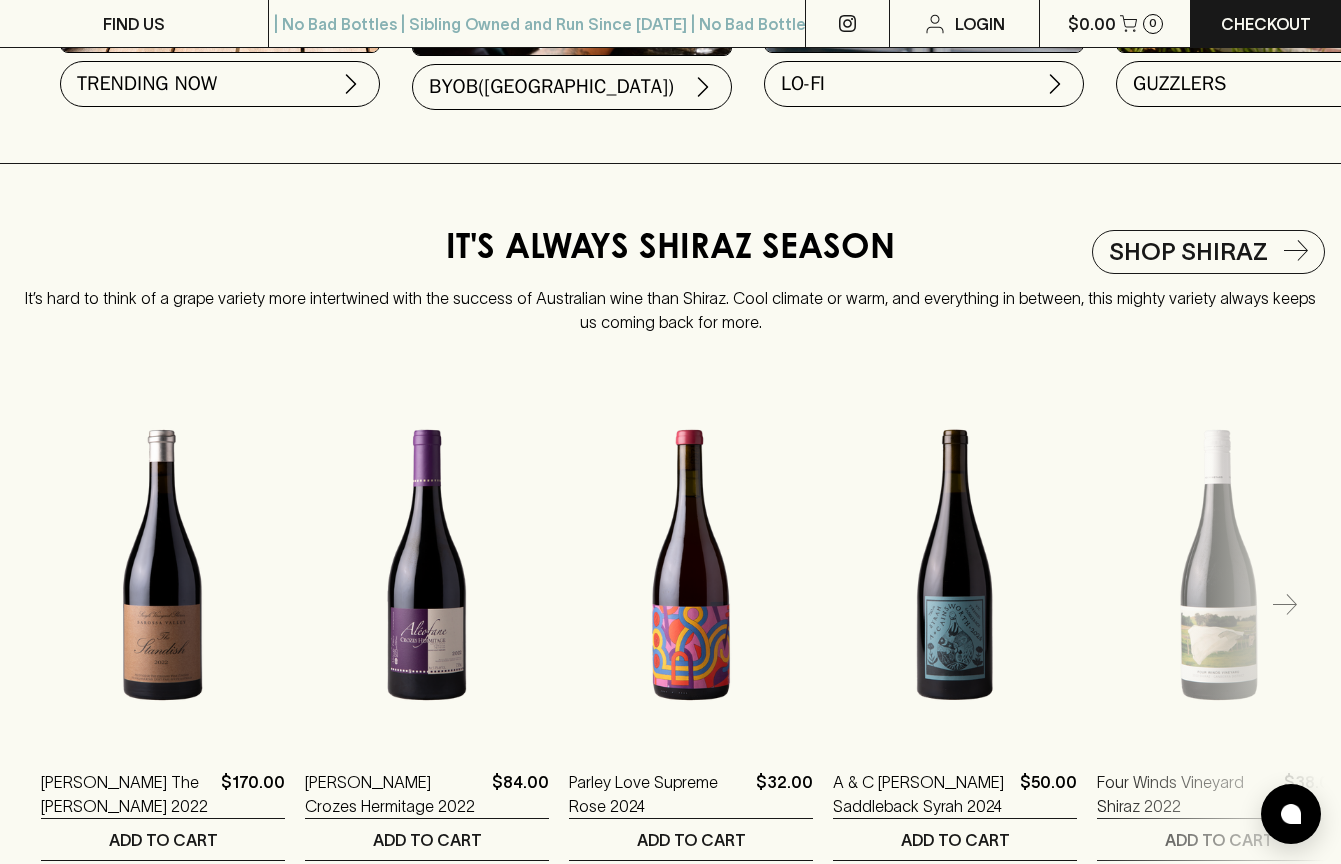 click 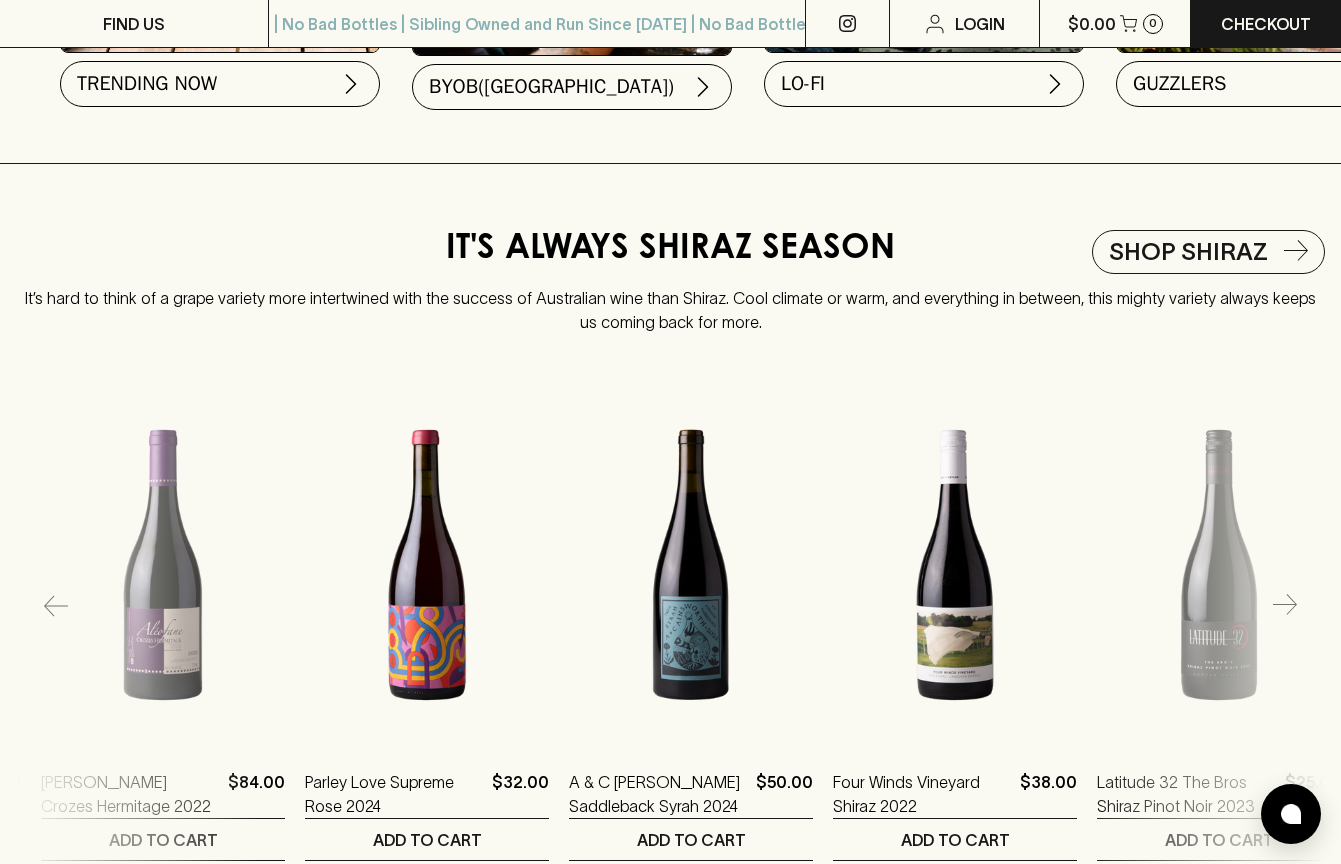 click 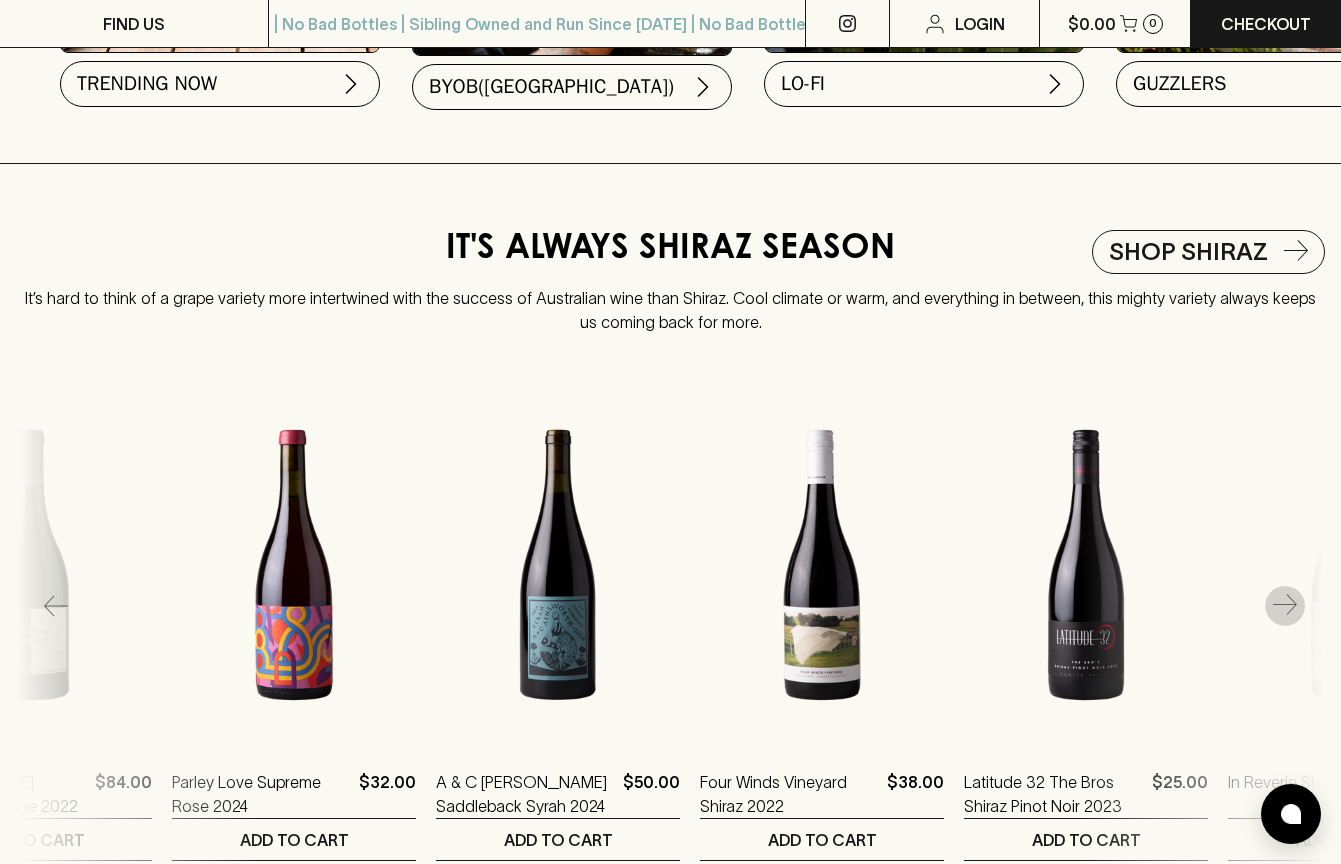 click 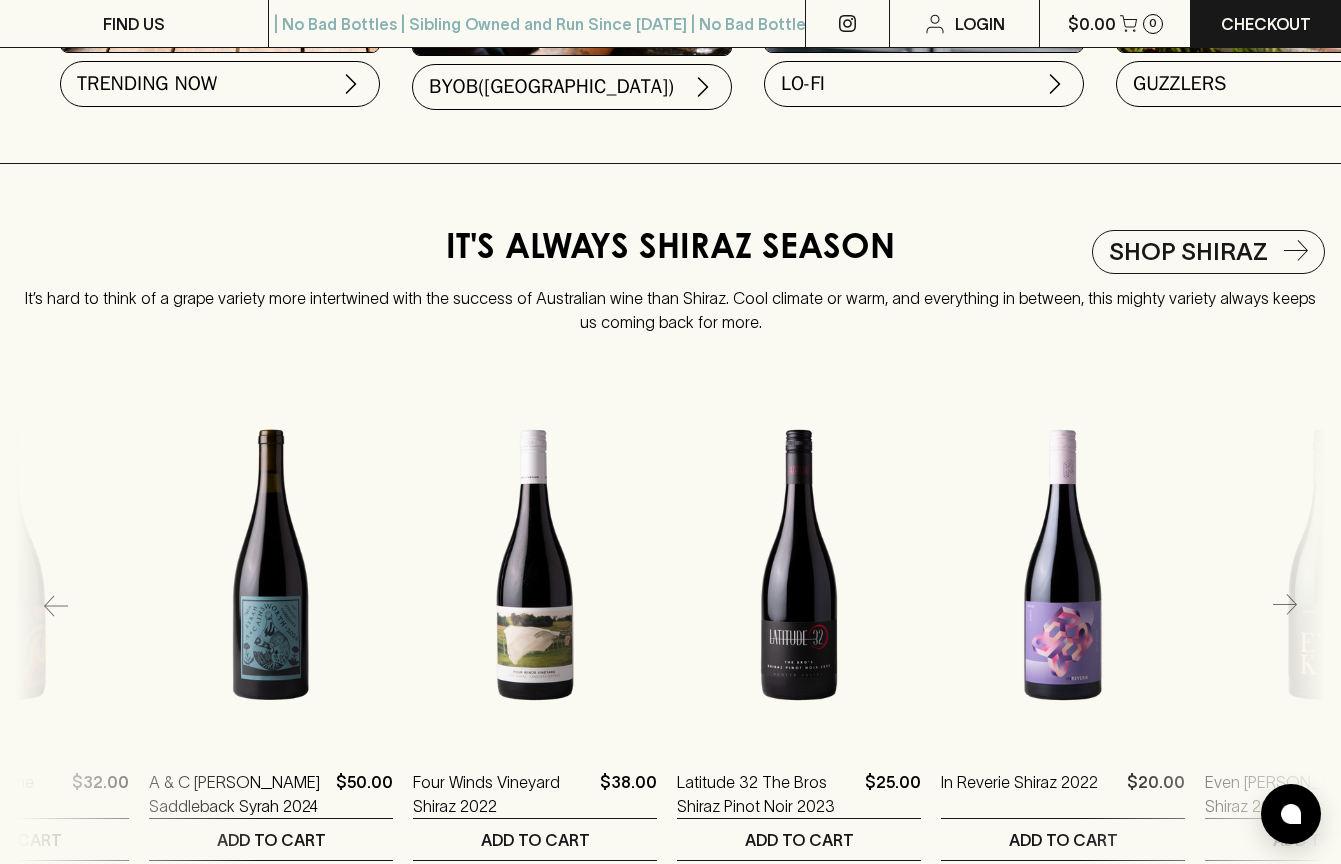 click 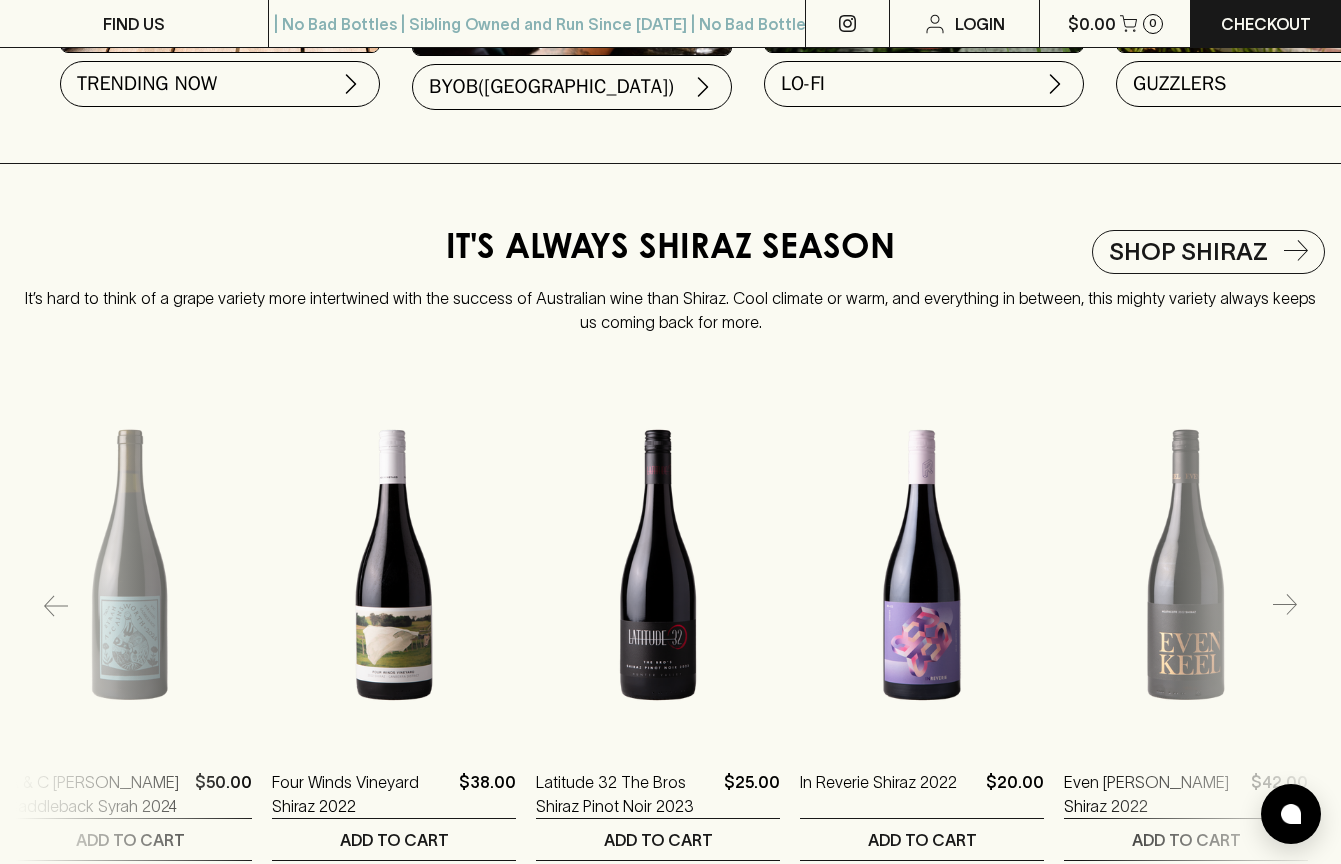 click 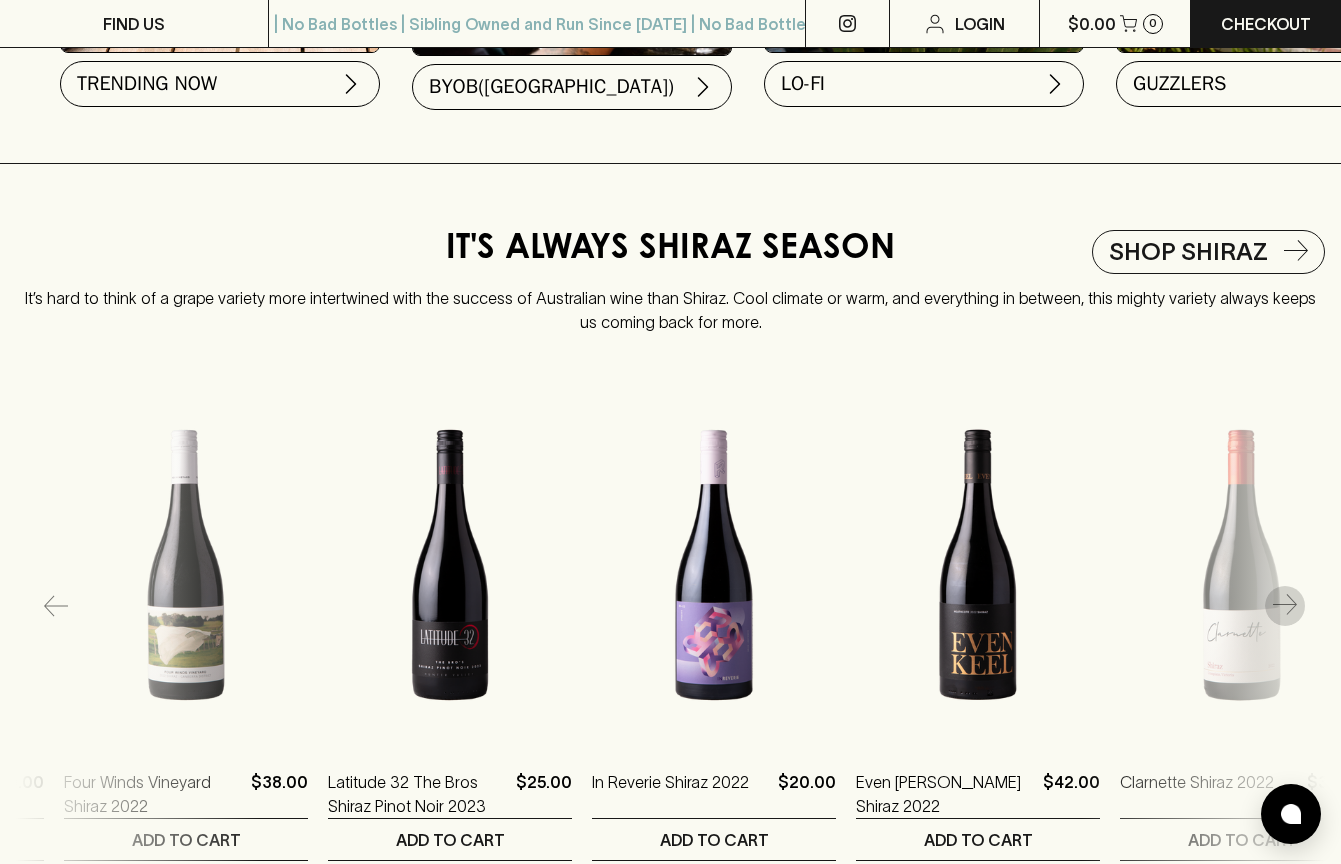 click 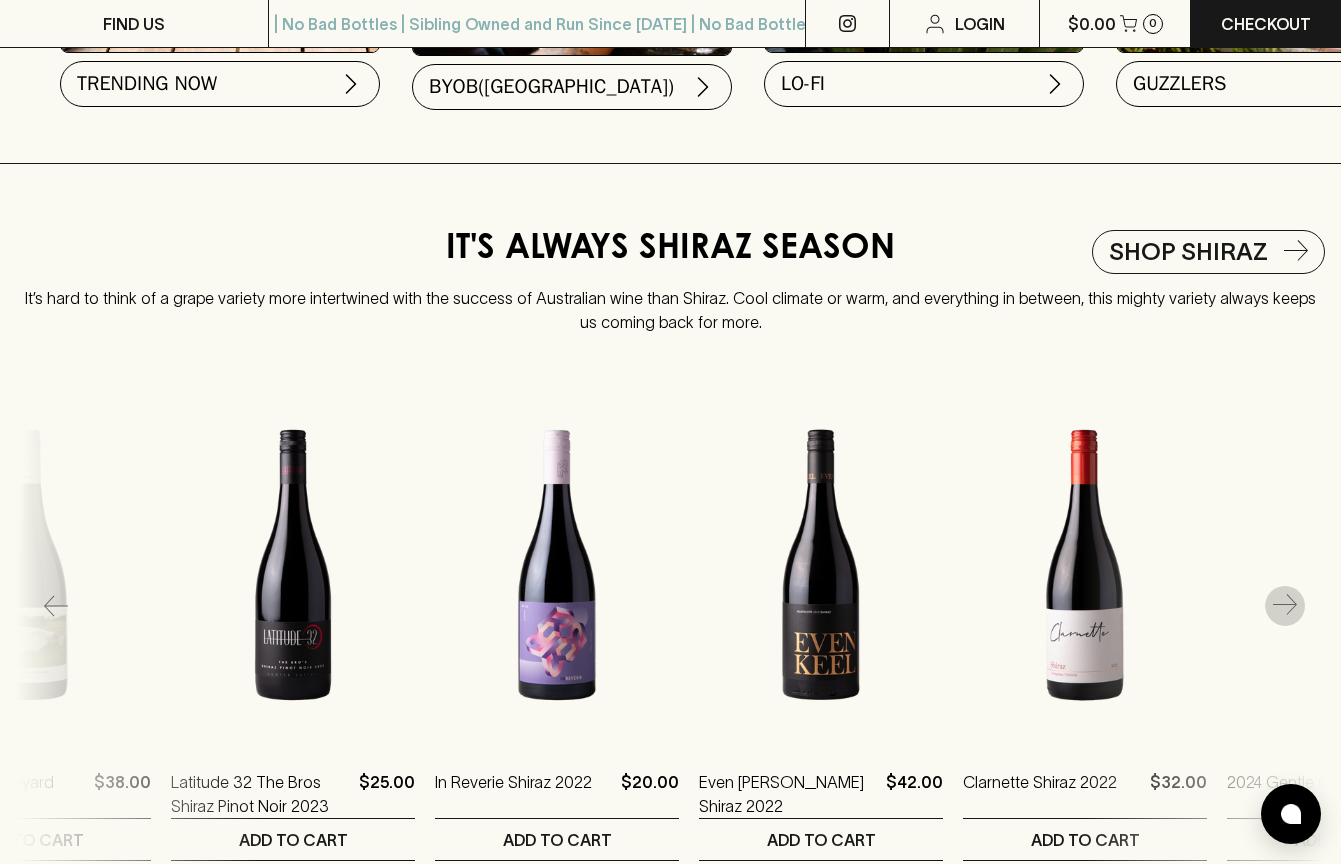 click 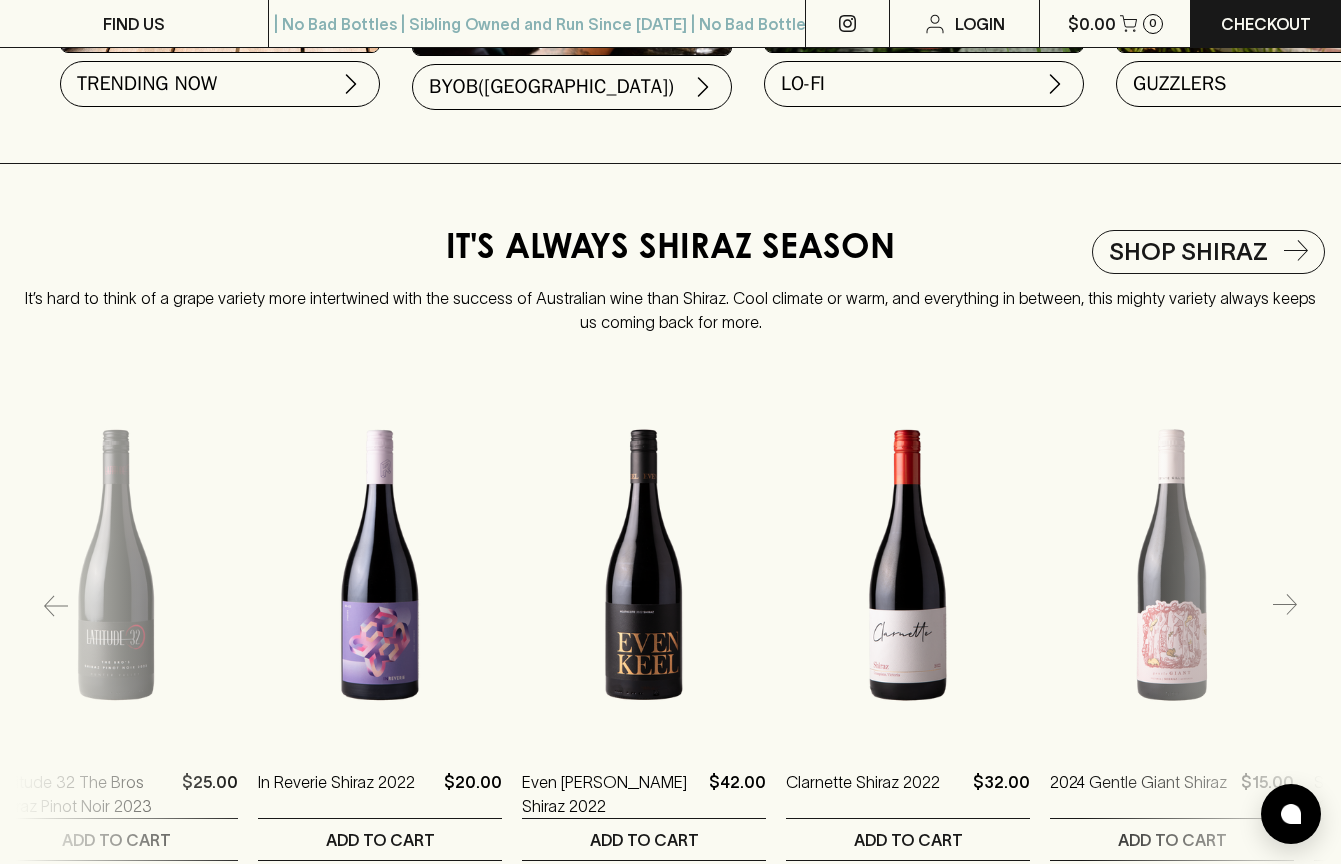 click 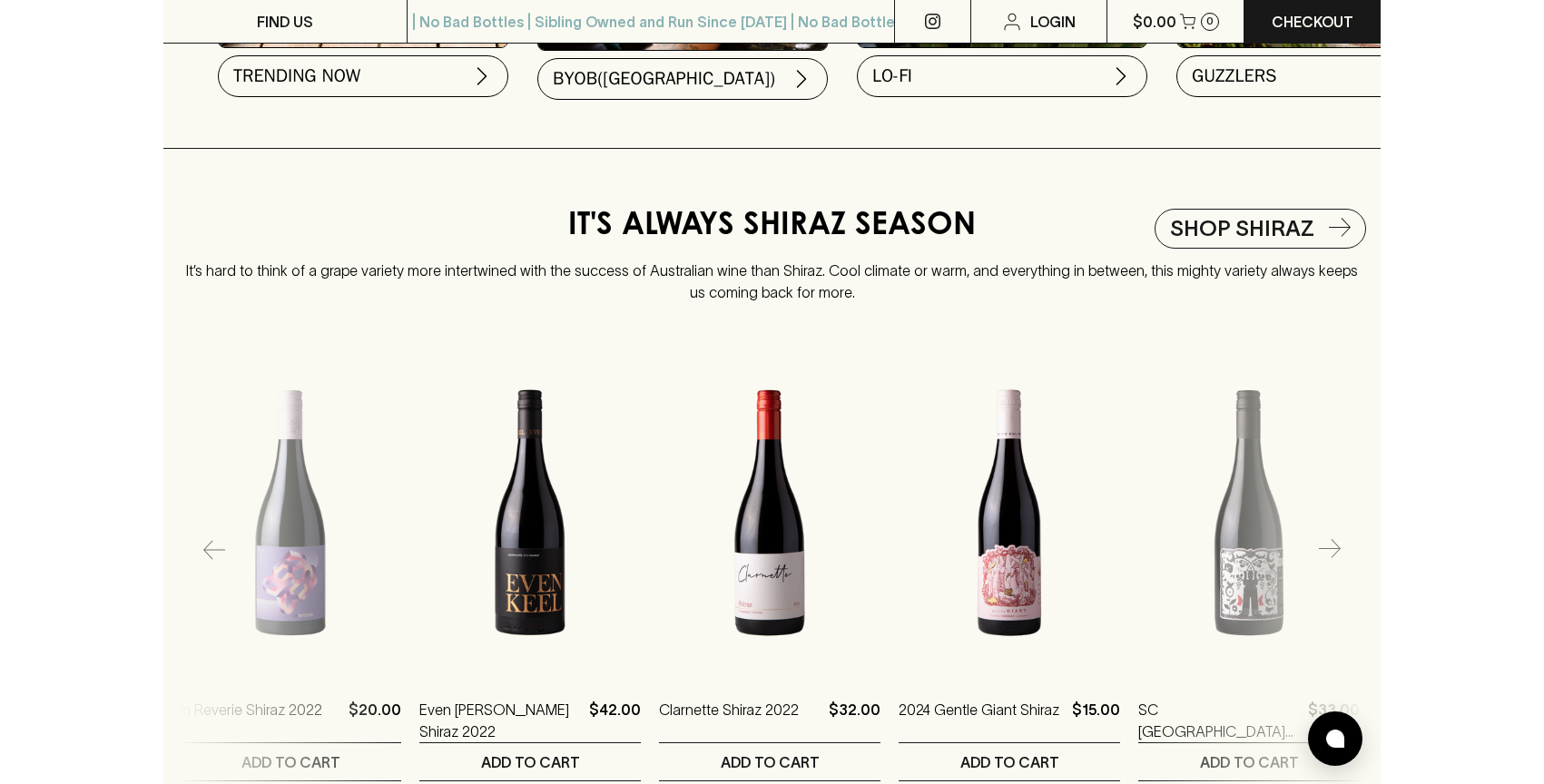 scroll, scrollTop: 0, scrollLeft: 1480, axis: horizontal 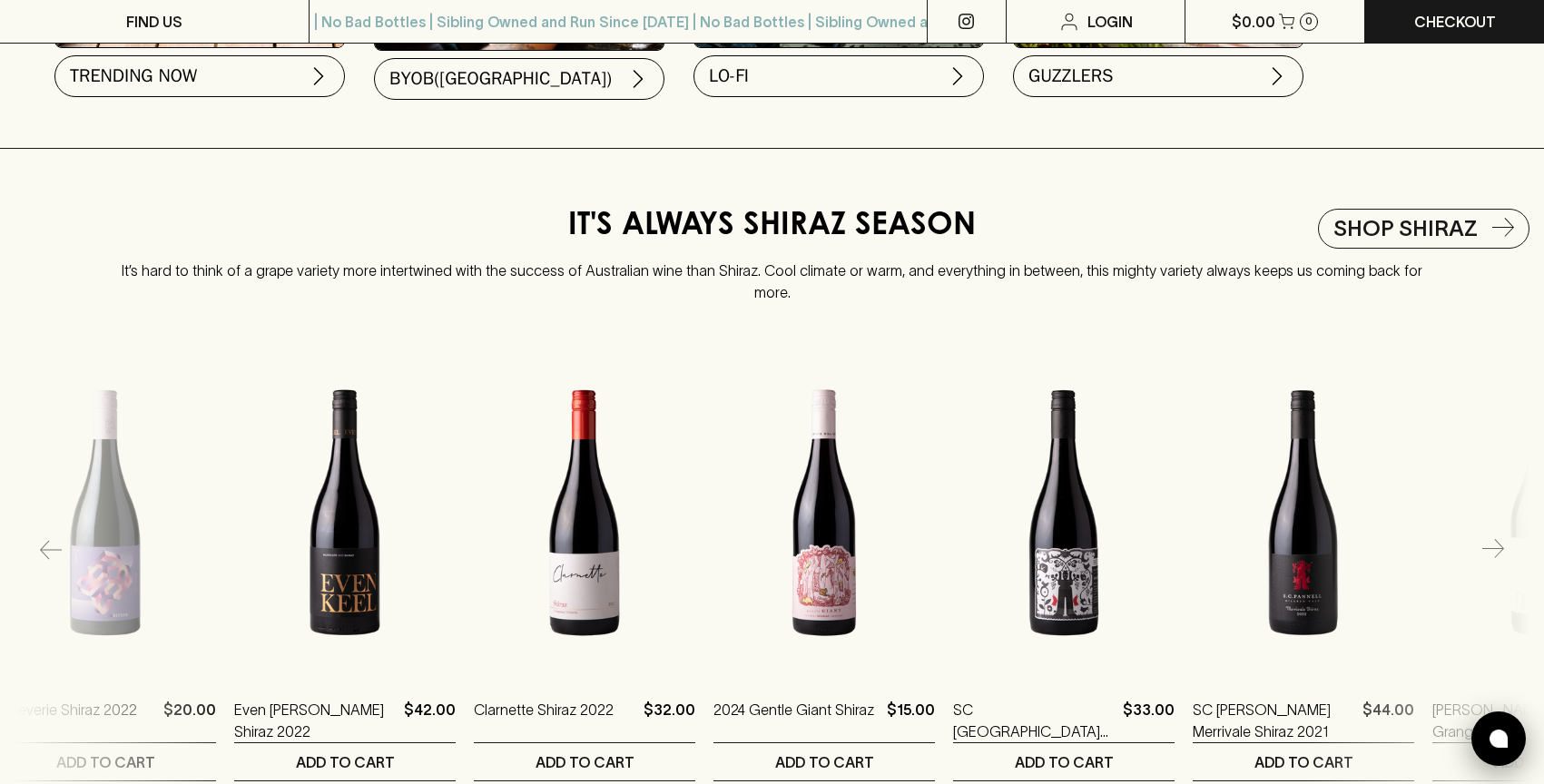 click at bounding box center [1499, 739] 